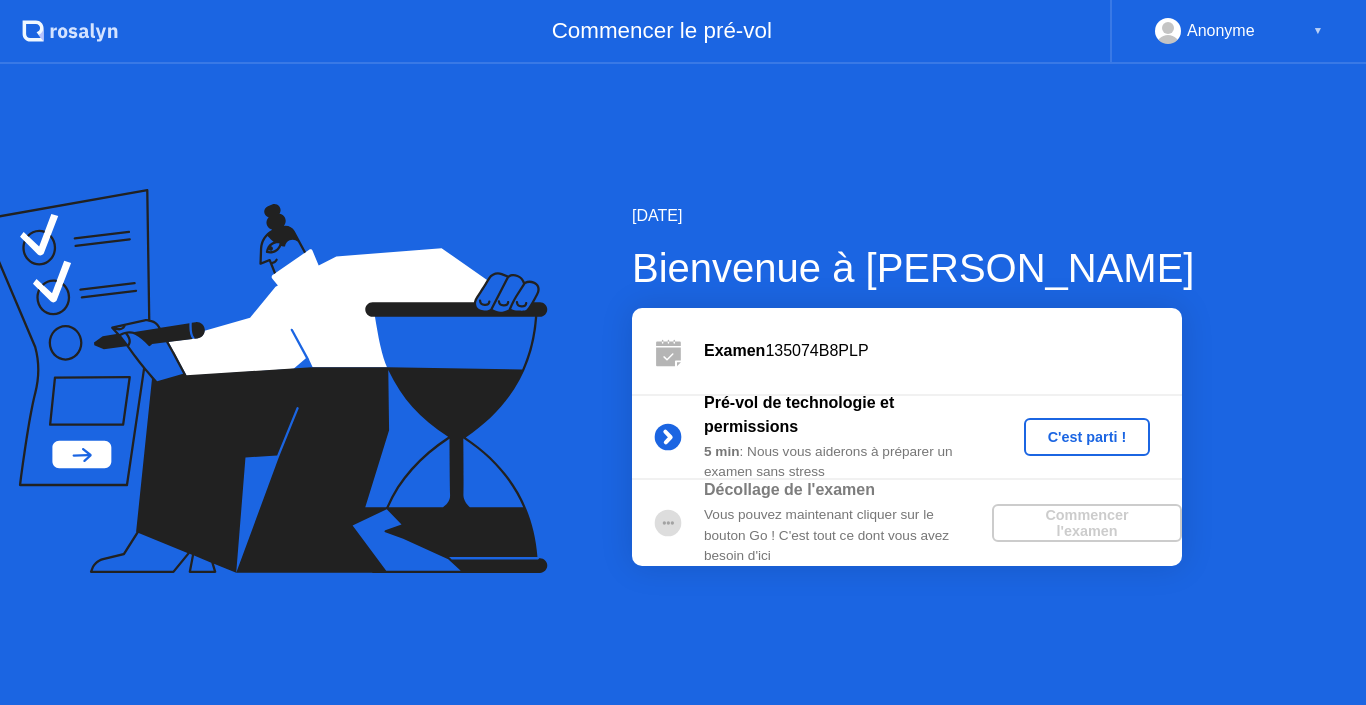 click on "C'est parti !" 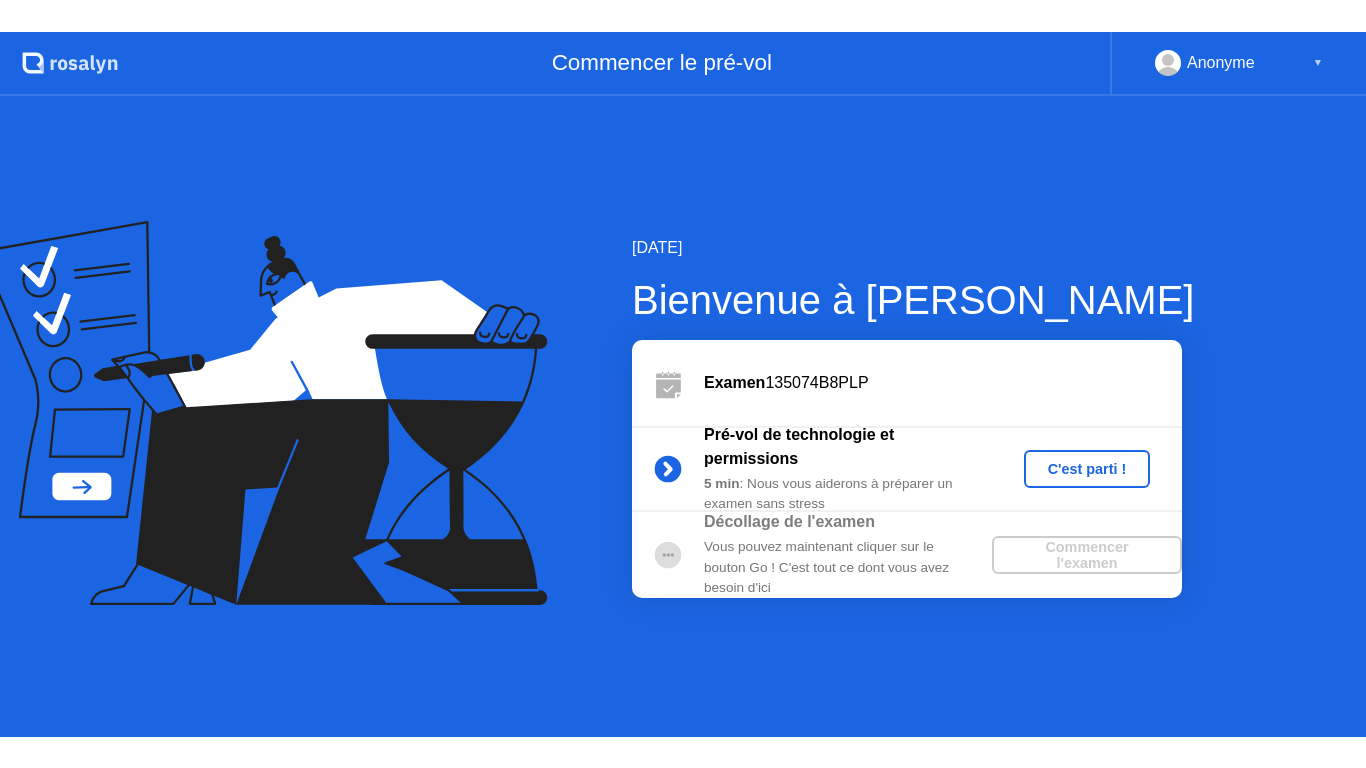 scroll, scrollTop: 0, scrollLeft: 0, axis: both 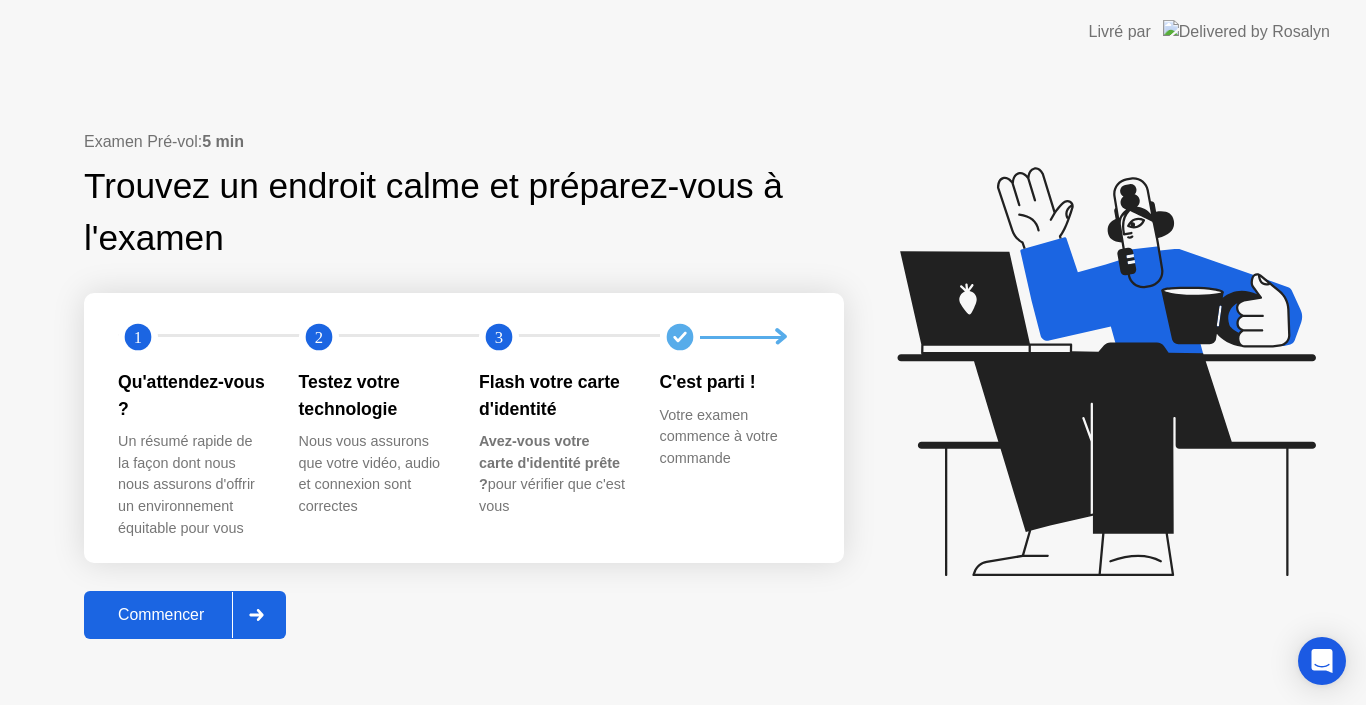 click 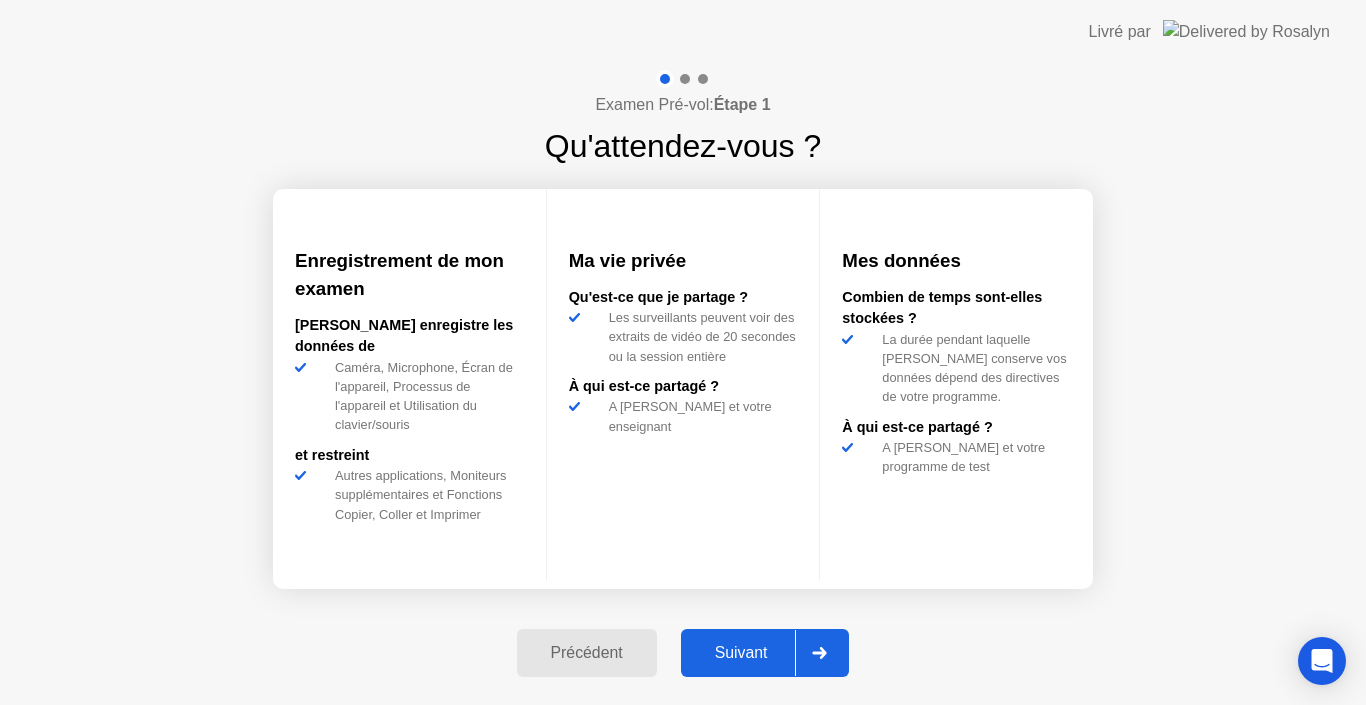 click 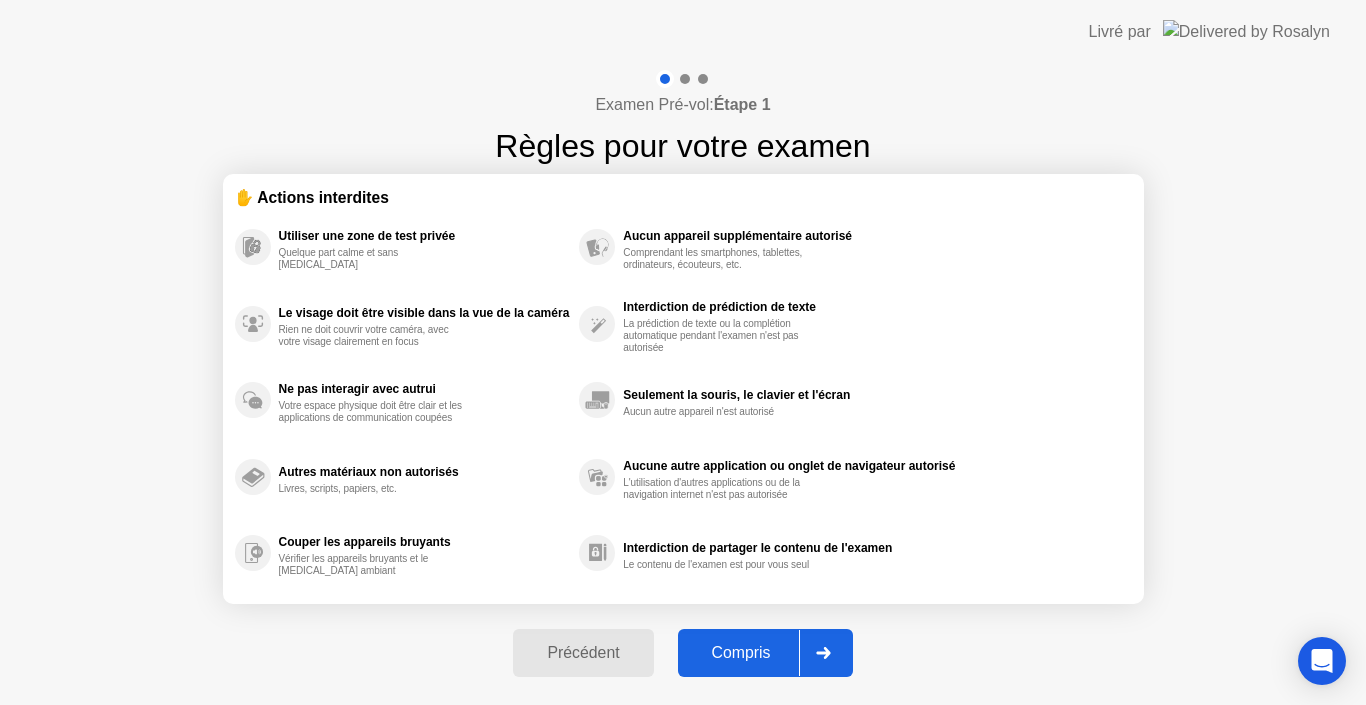 click 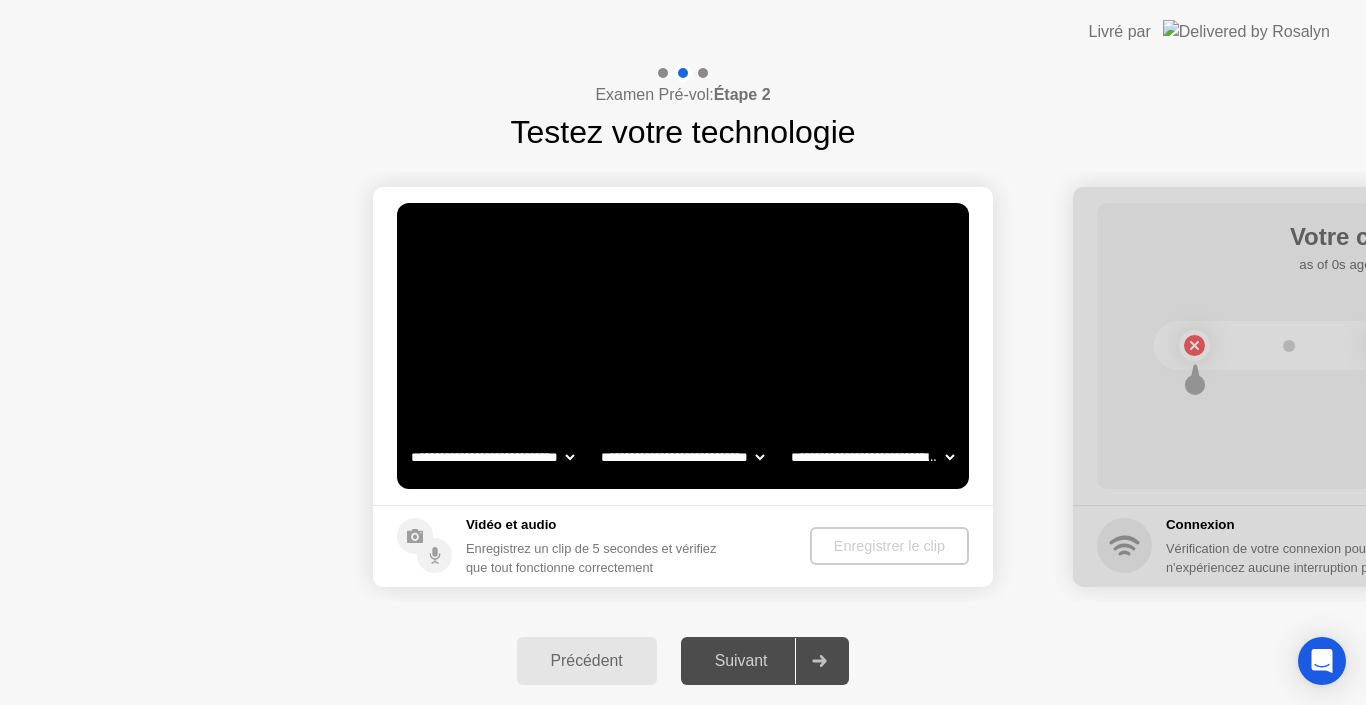 select on "**********" 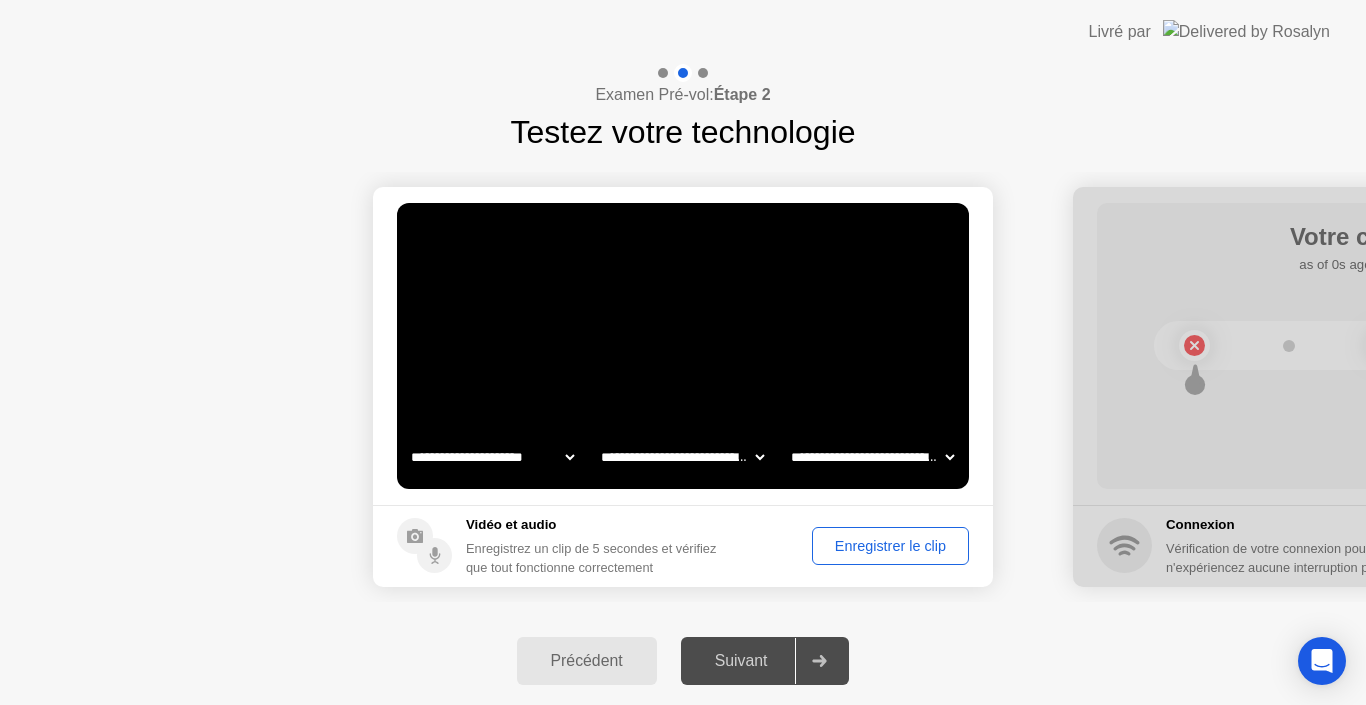 click on "Enregistrer le clip" 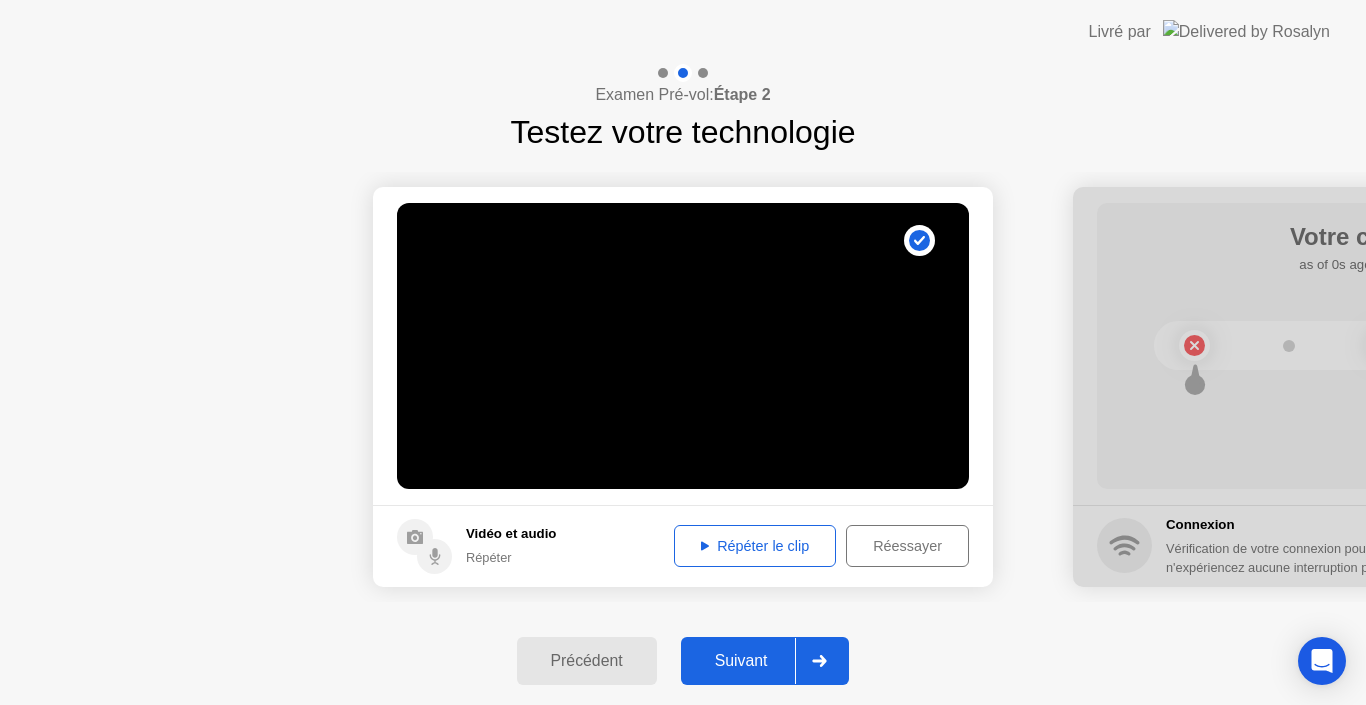 click on "Répéter le clip" 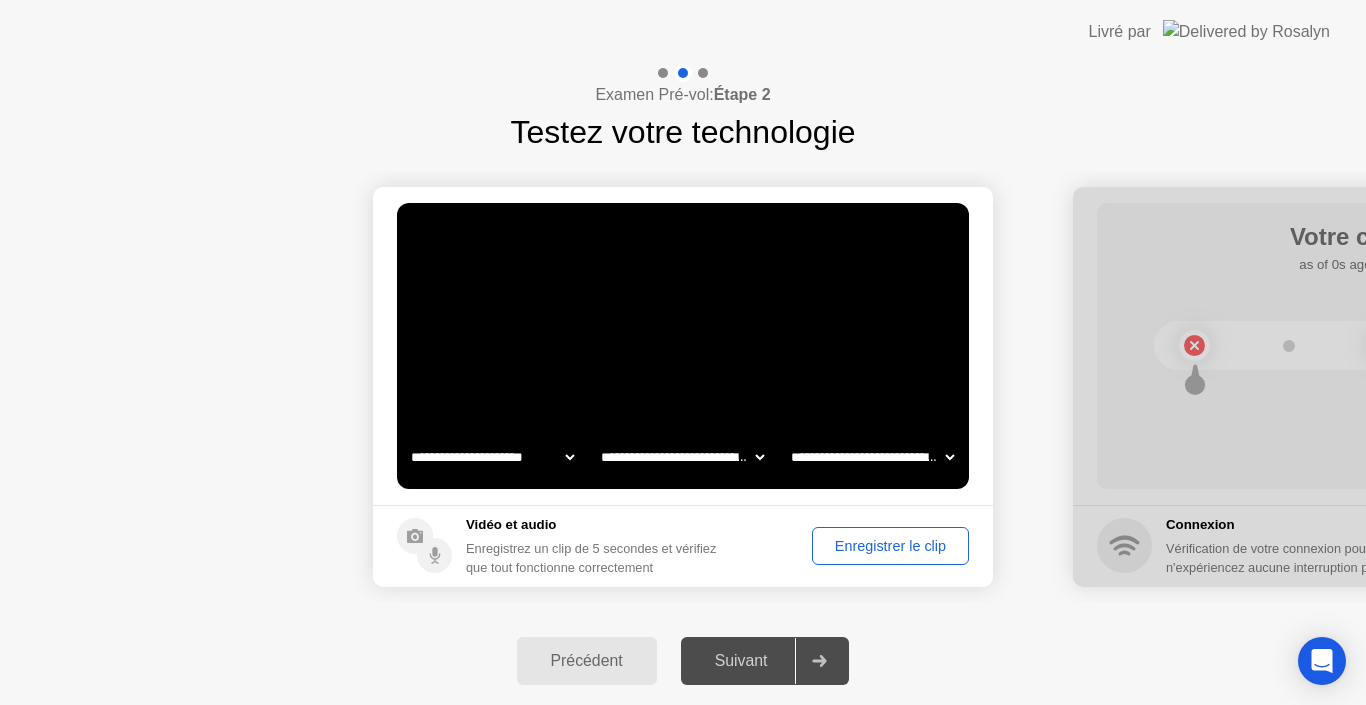 click on "Enregistrer le clip" 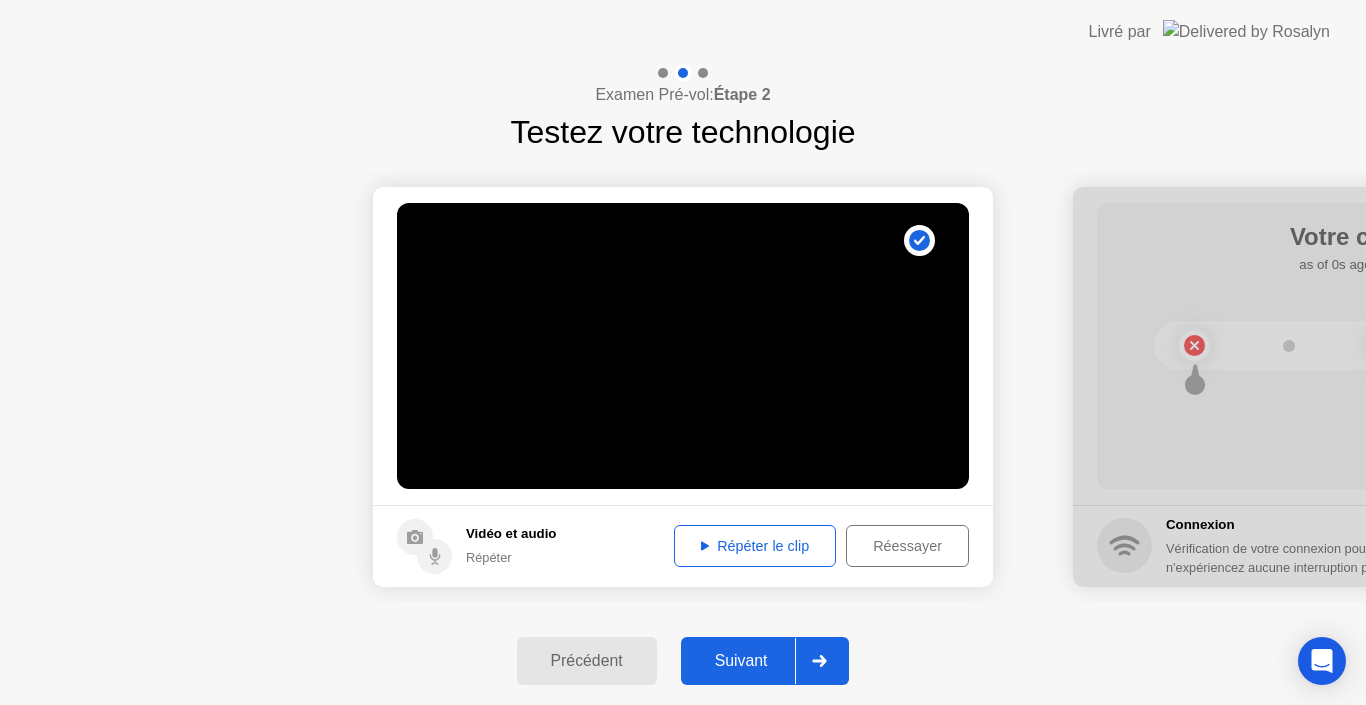 click on "Répéter le clip" 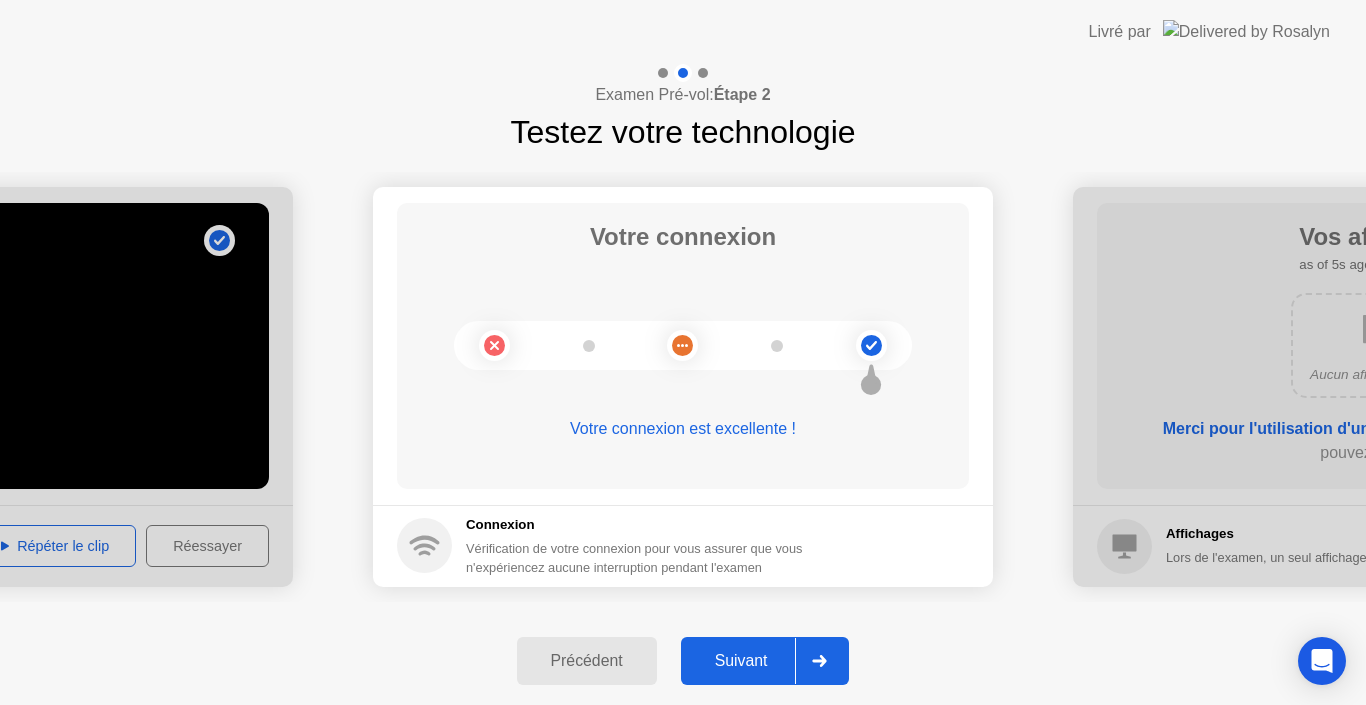 click 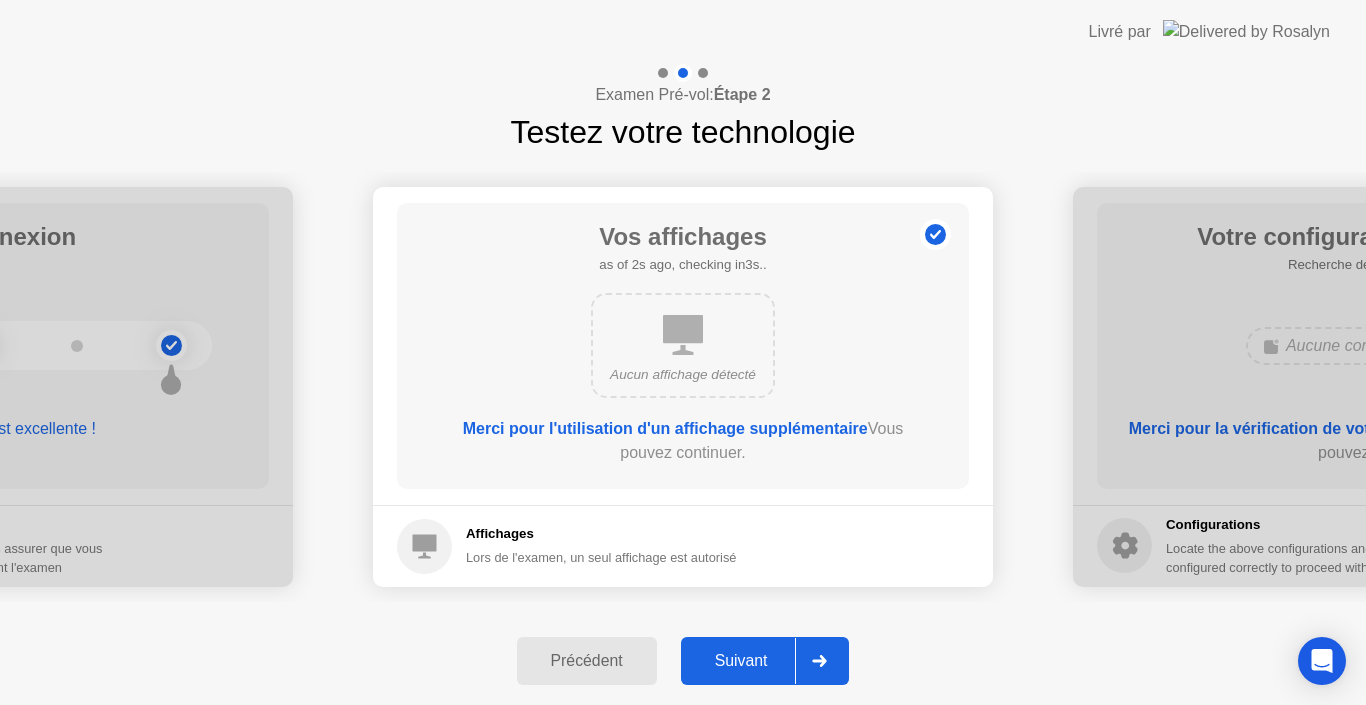 click 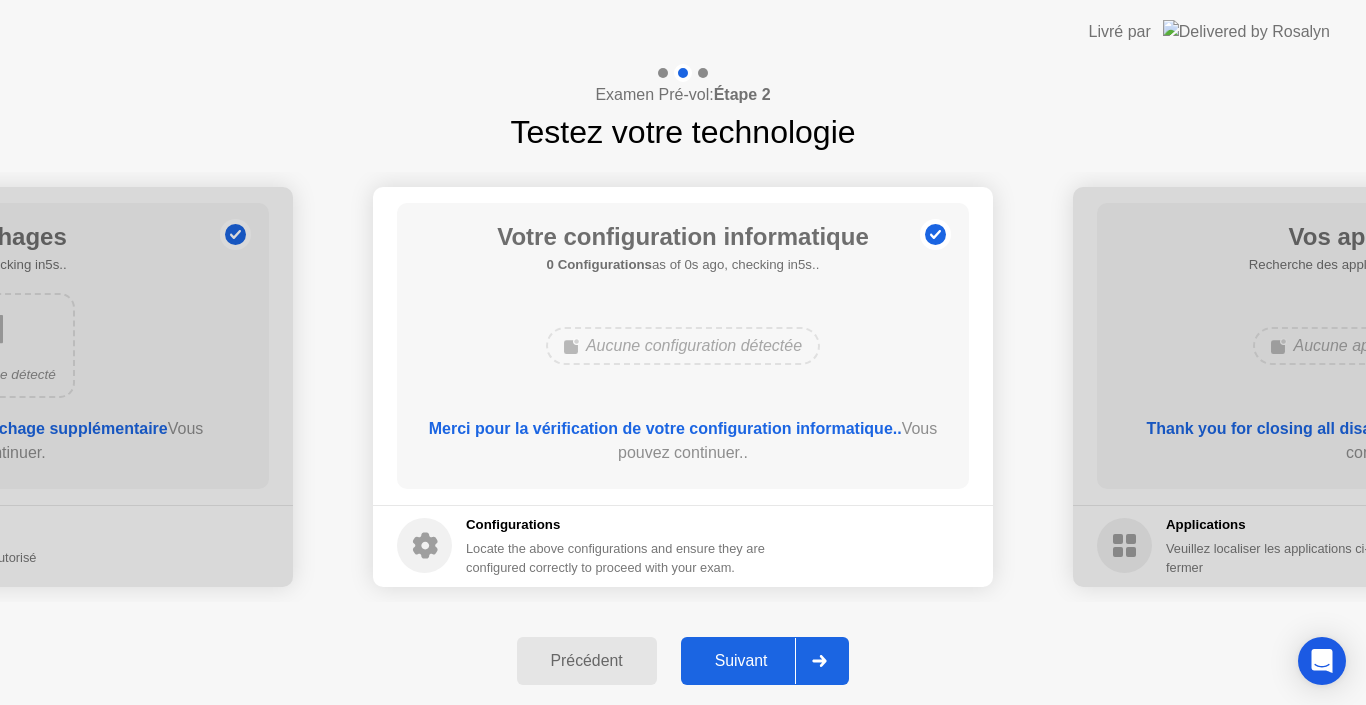 click 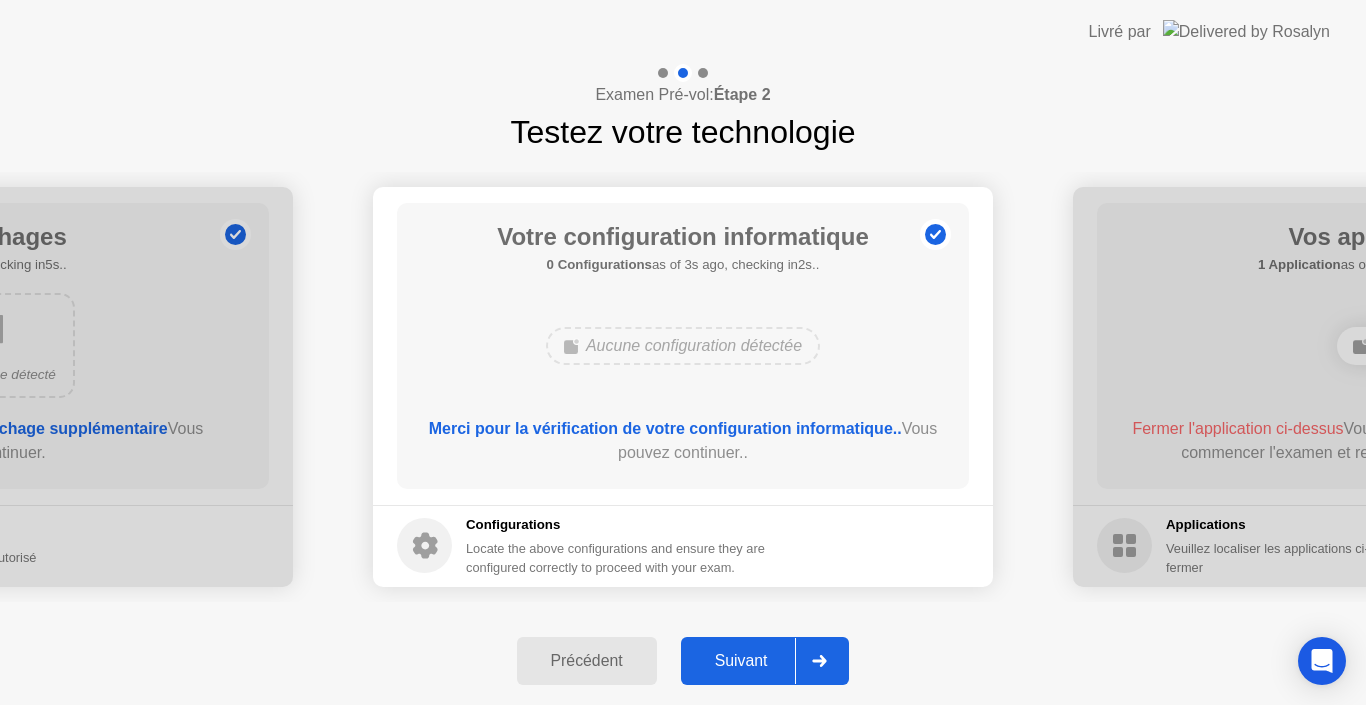 click 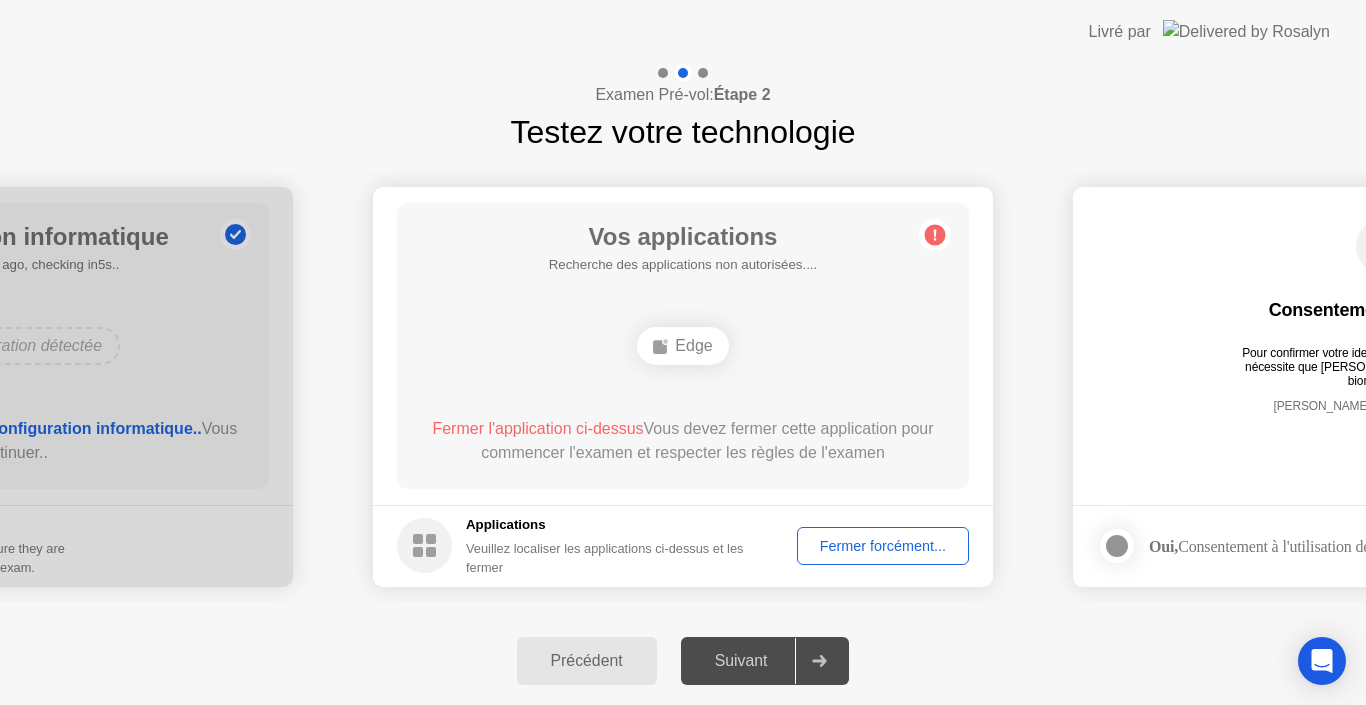 click on "Fermer forcément..." 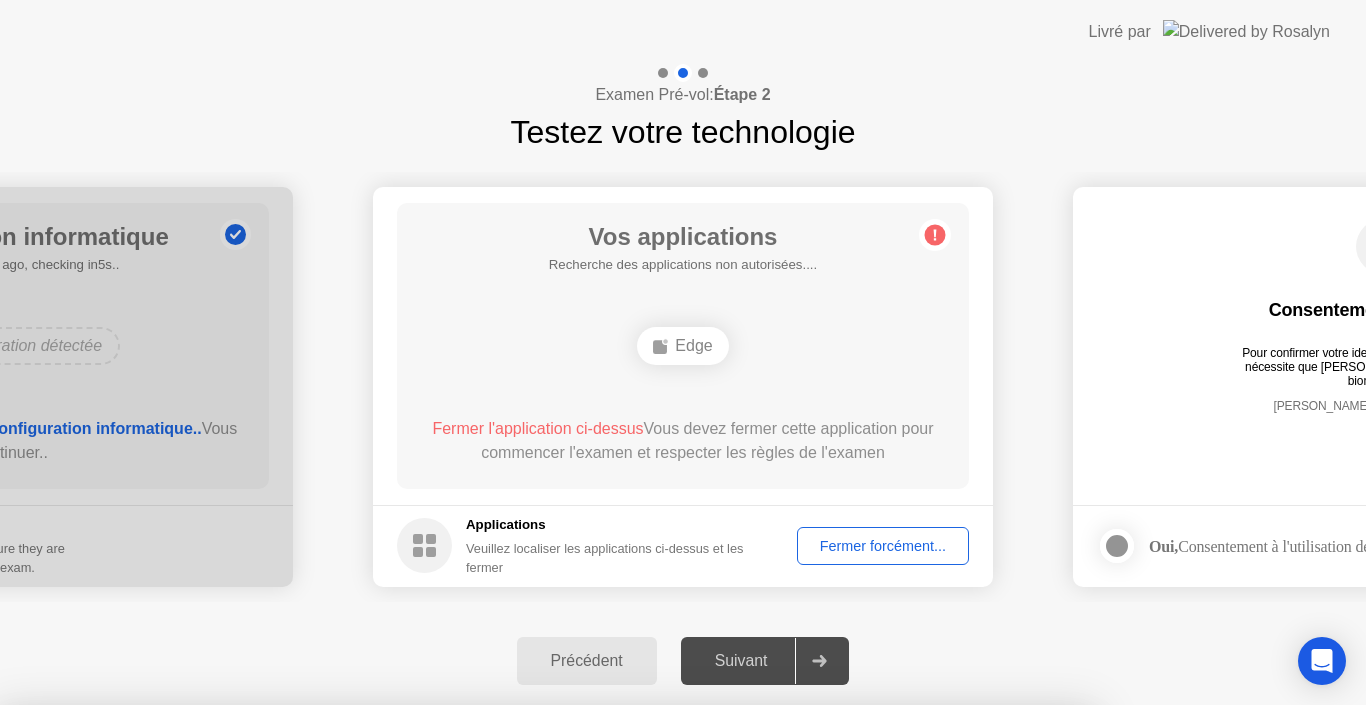 click on "Confirmer" at bounding box center [616, 981] 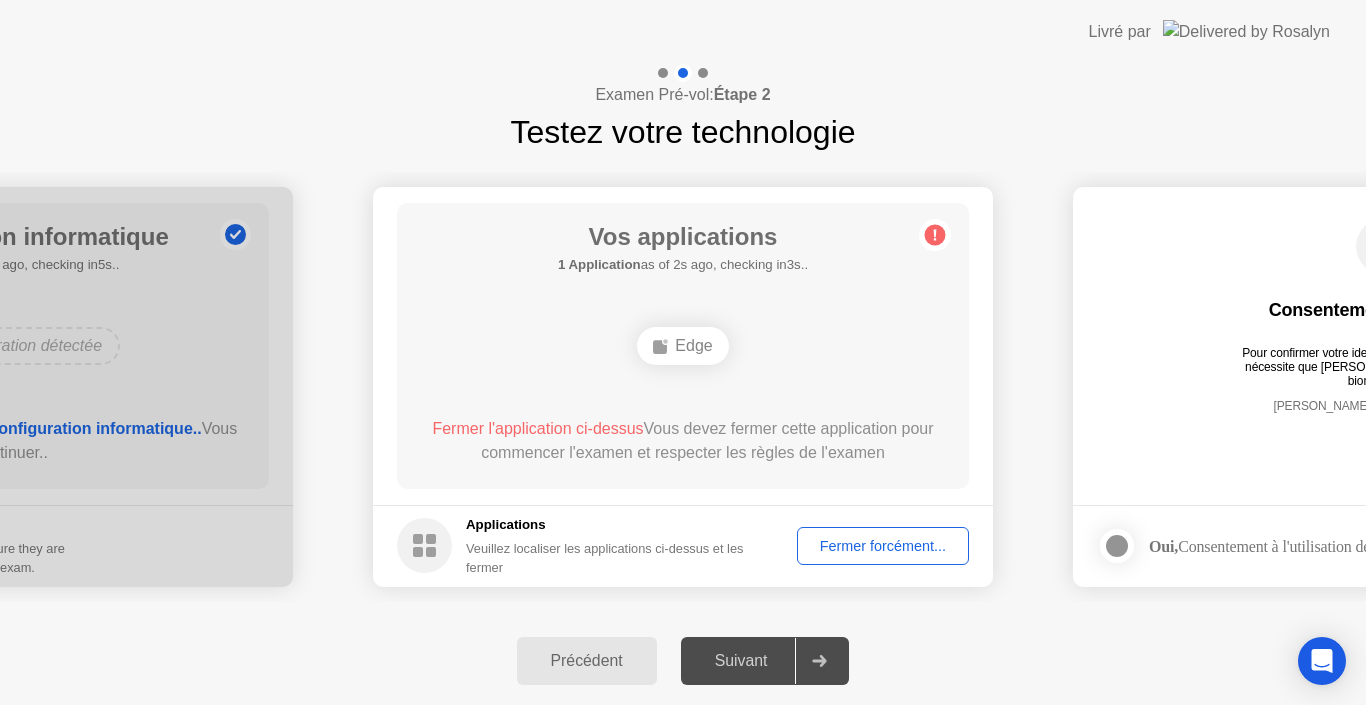 click on "Fermer forcément..." 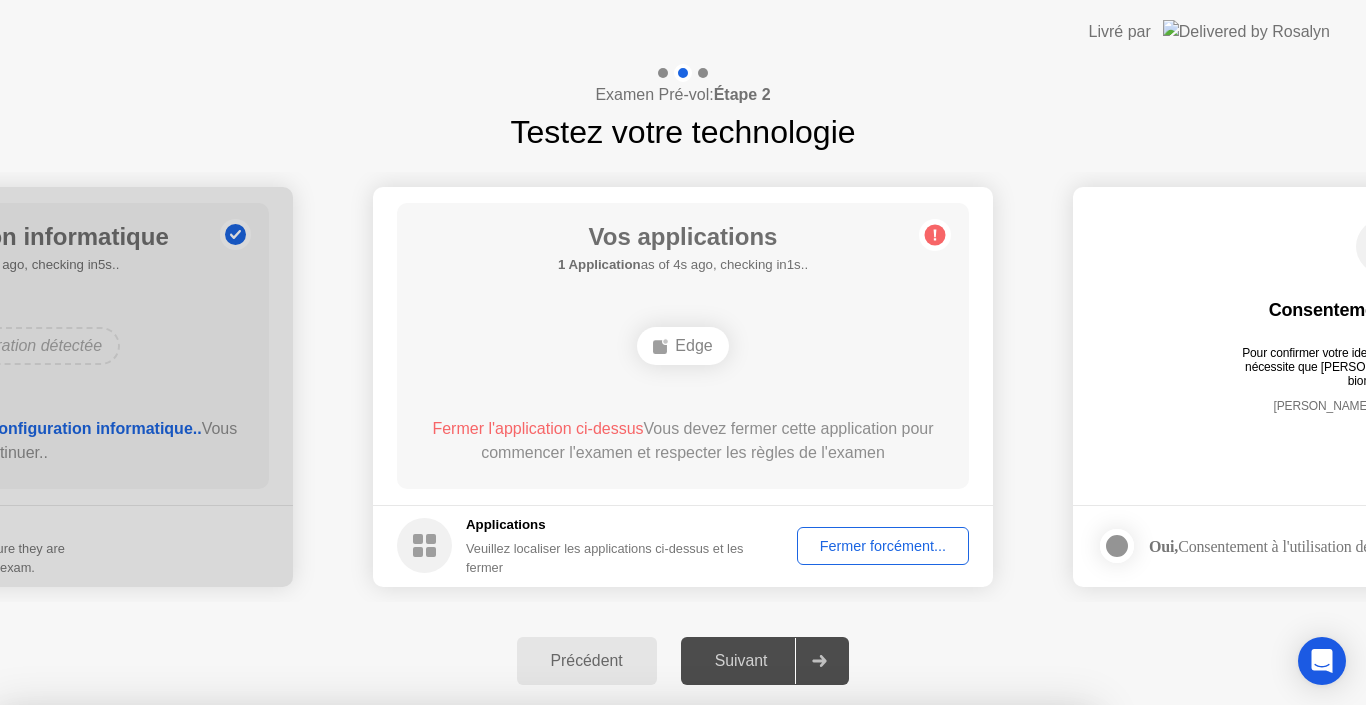 click on "Confirmer" at bounding box center [616, 981] 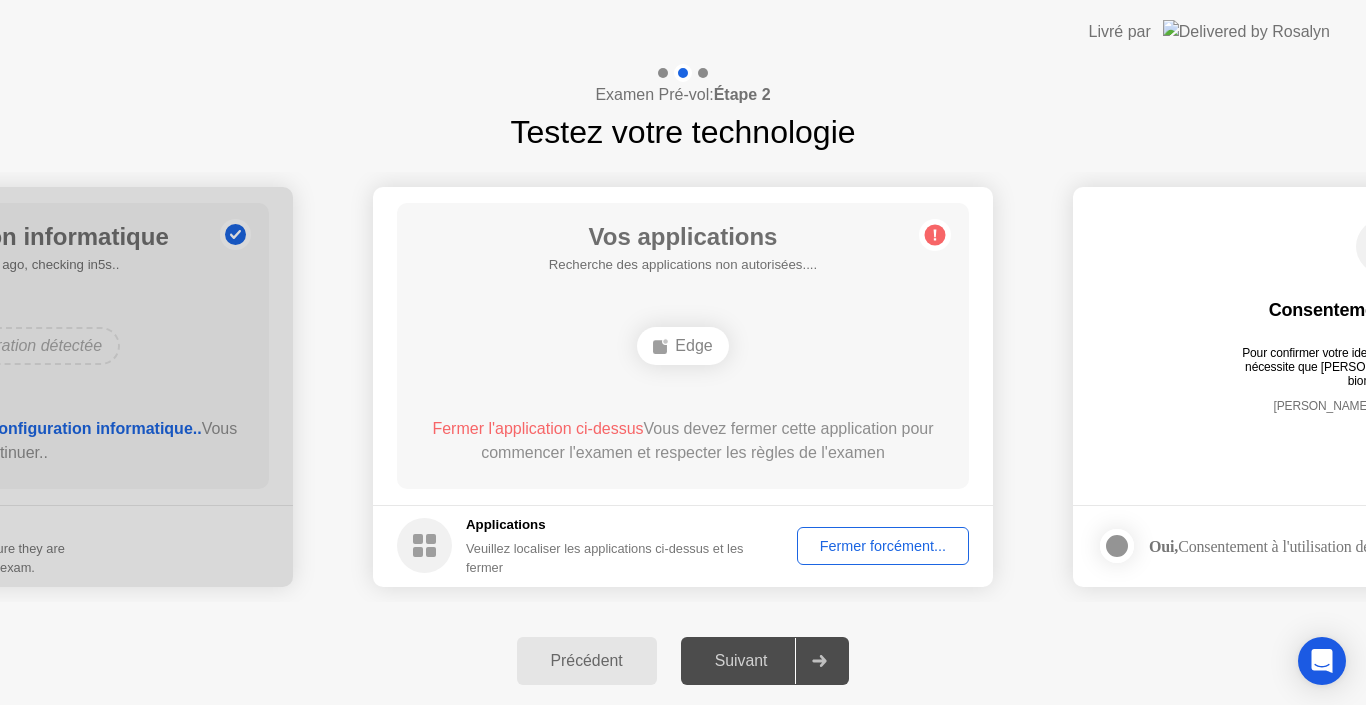 click on "Fermer forcément..." 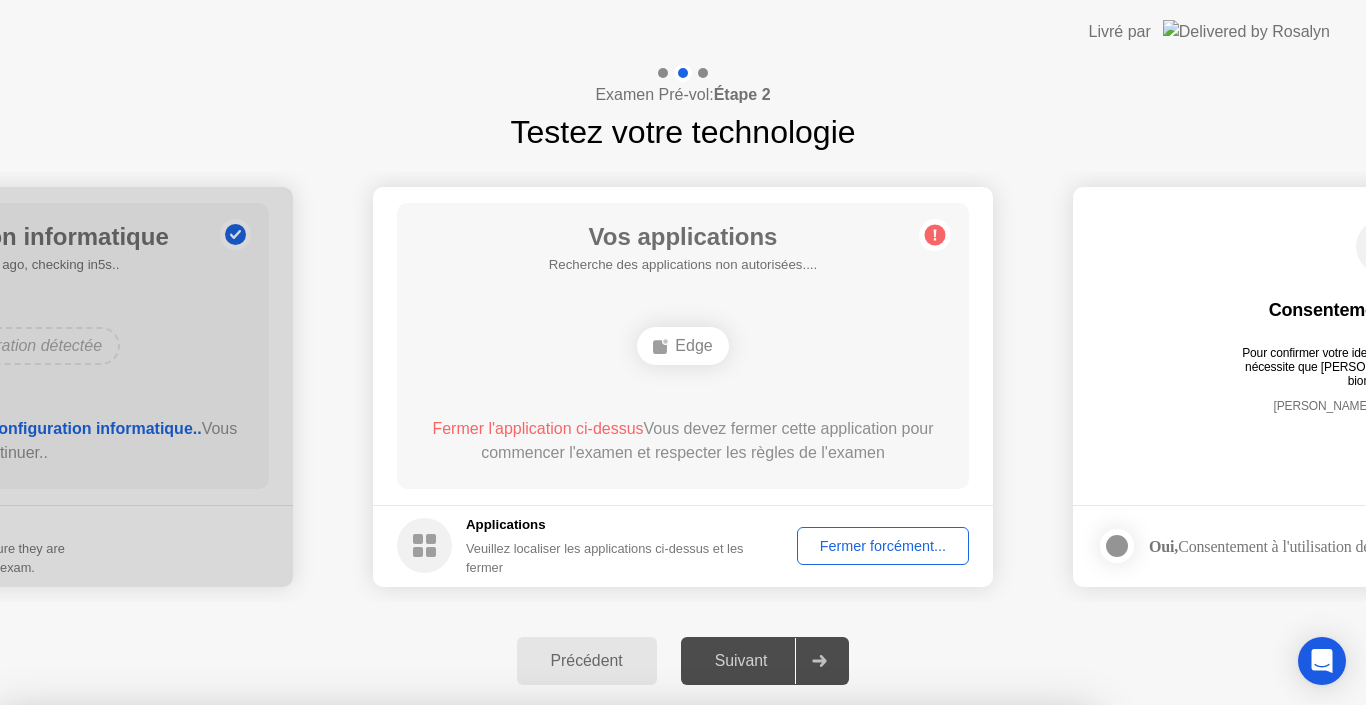 click on "Confirmer" at bounding box center [616, 981] 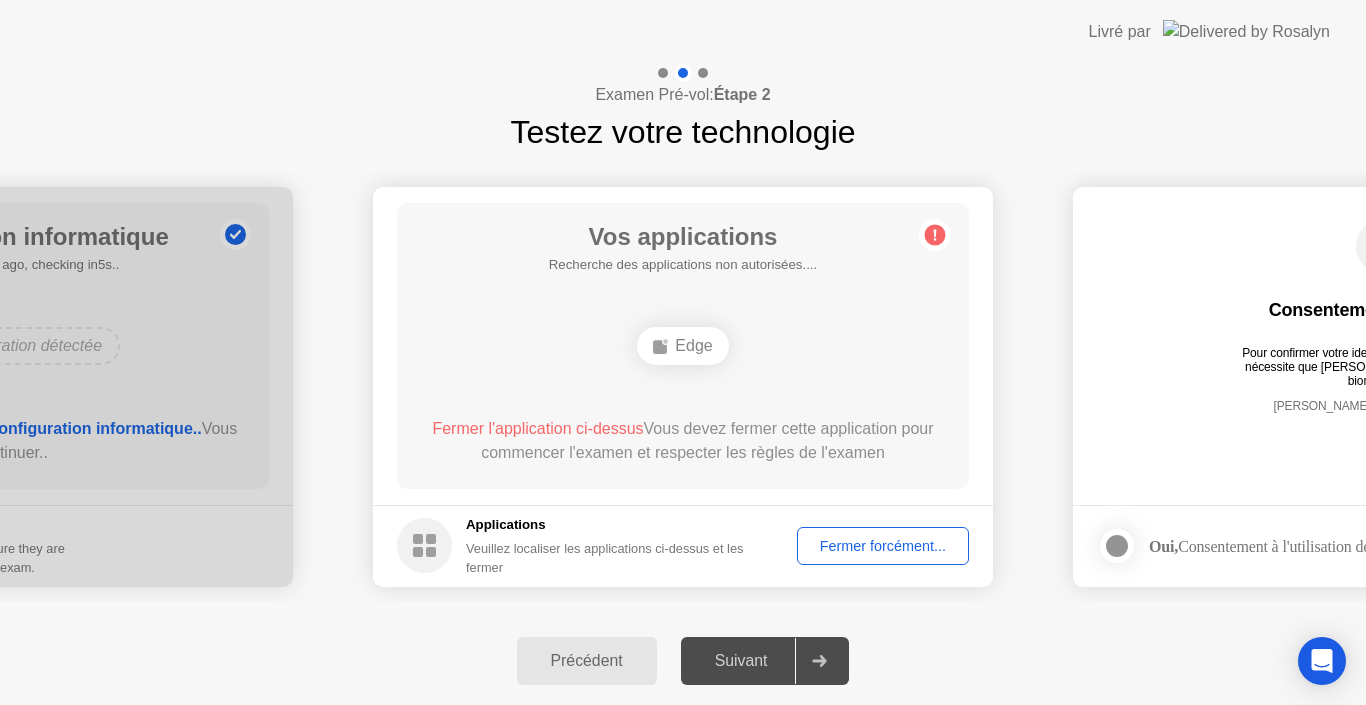 click on "Applications" 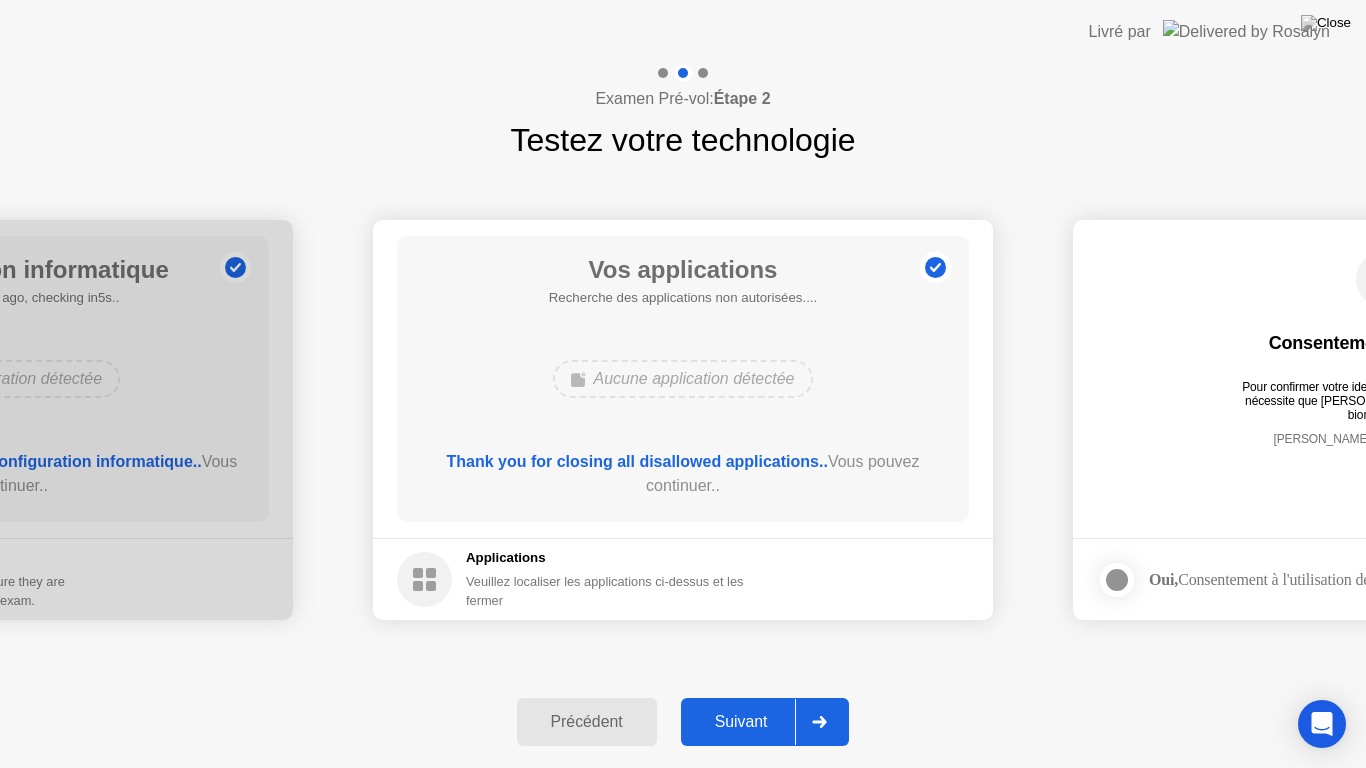 click 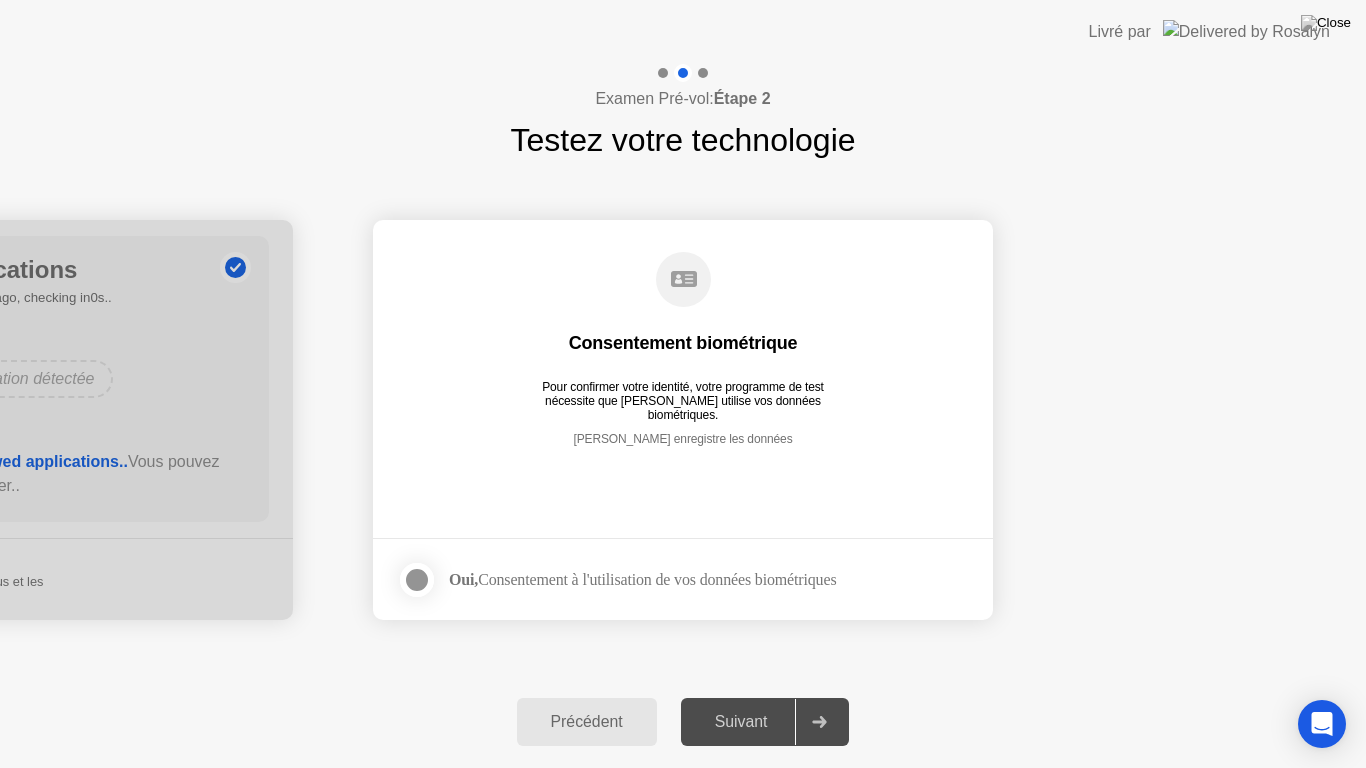 click 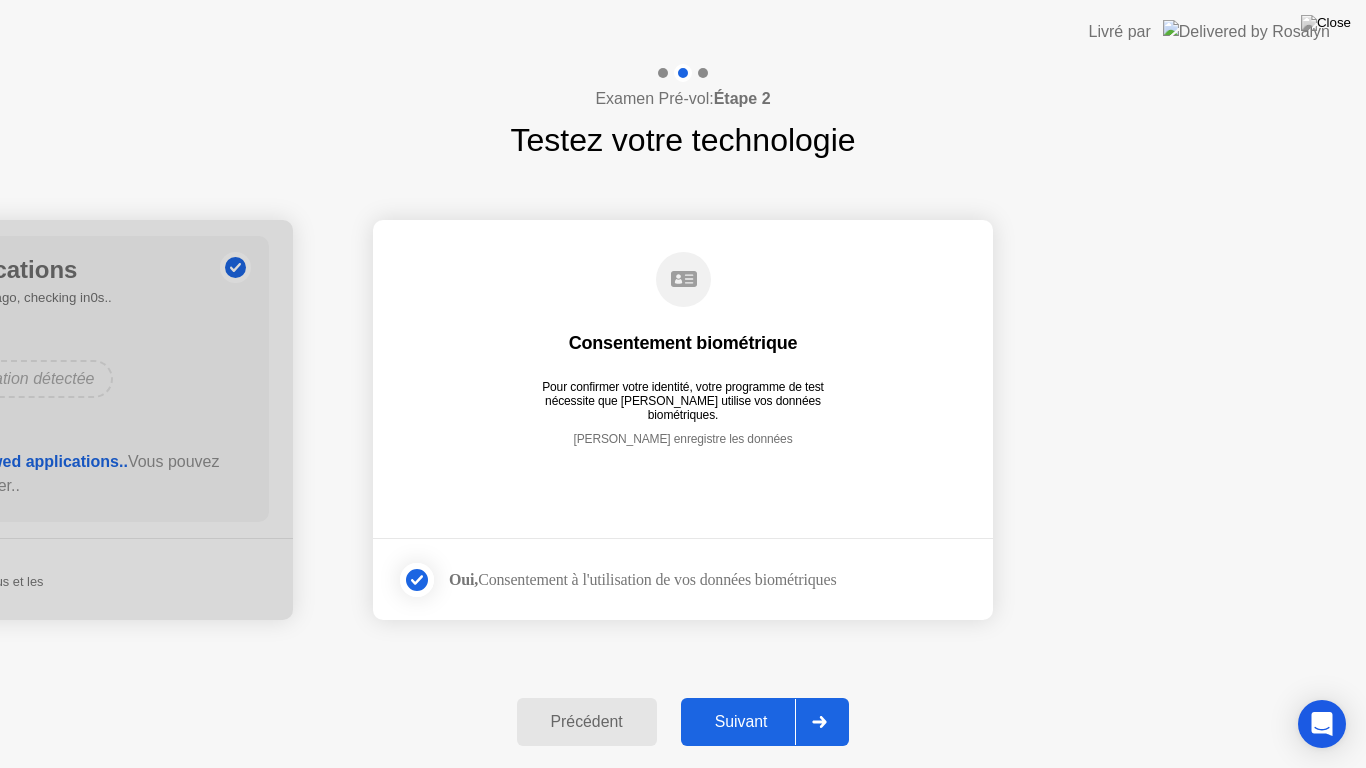 click 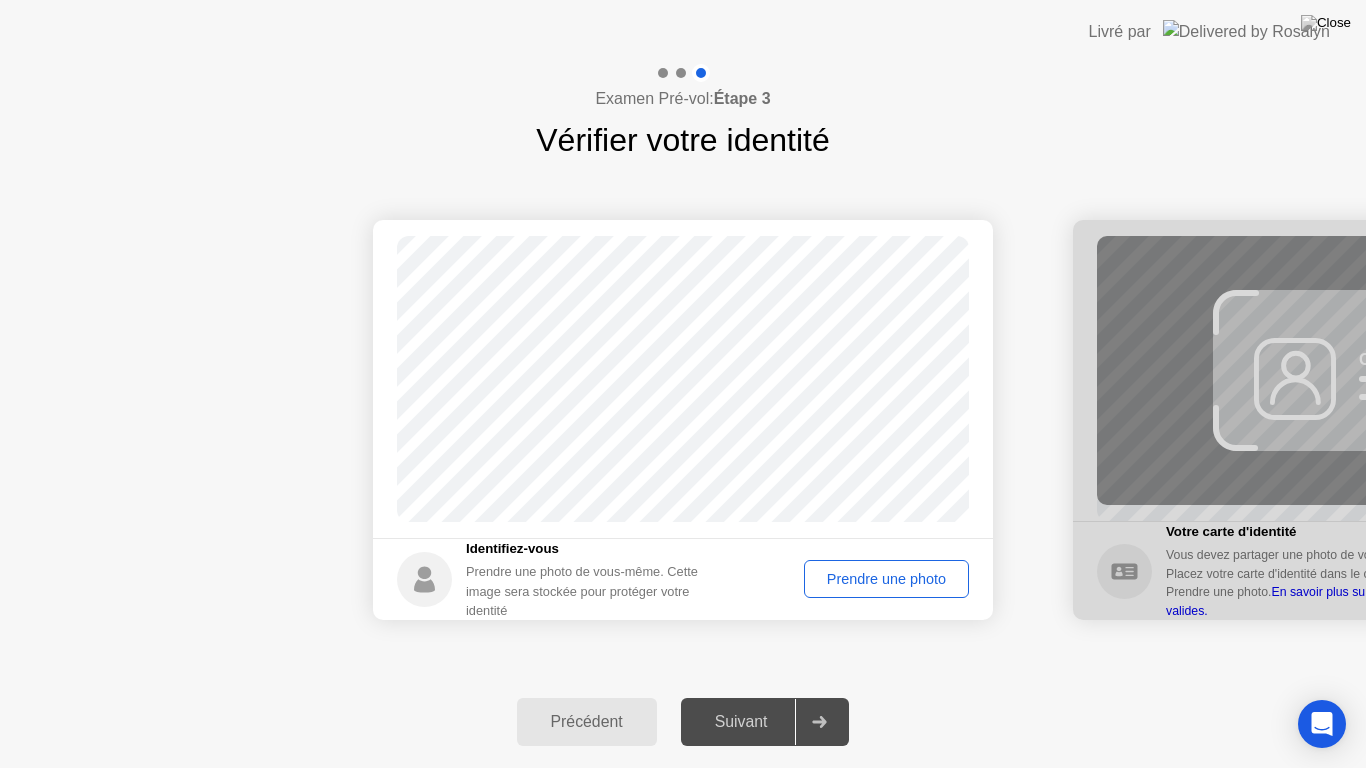 click on "Prendre une photo" 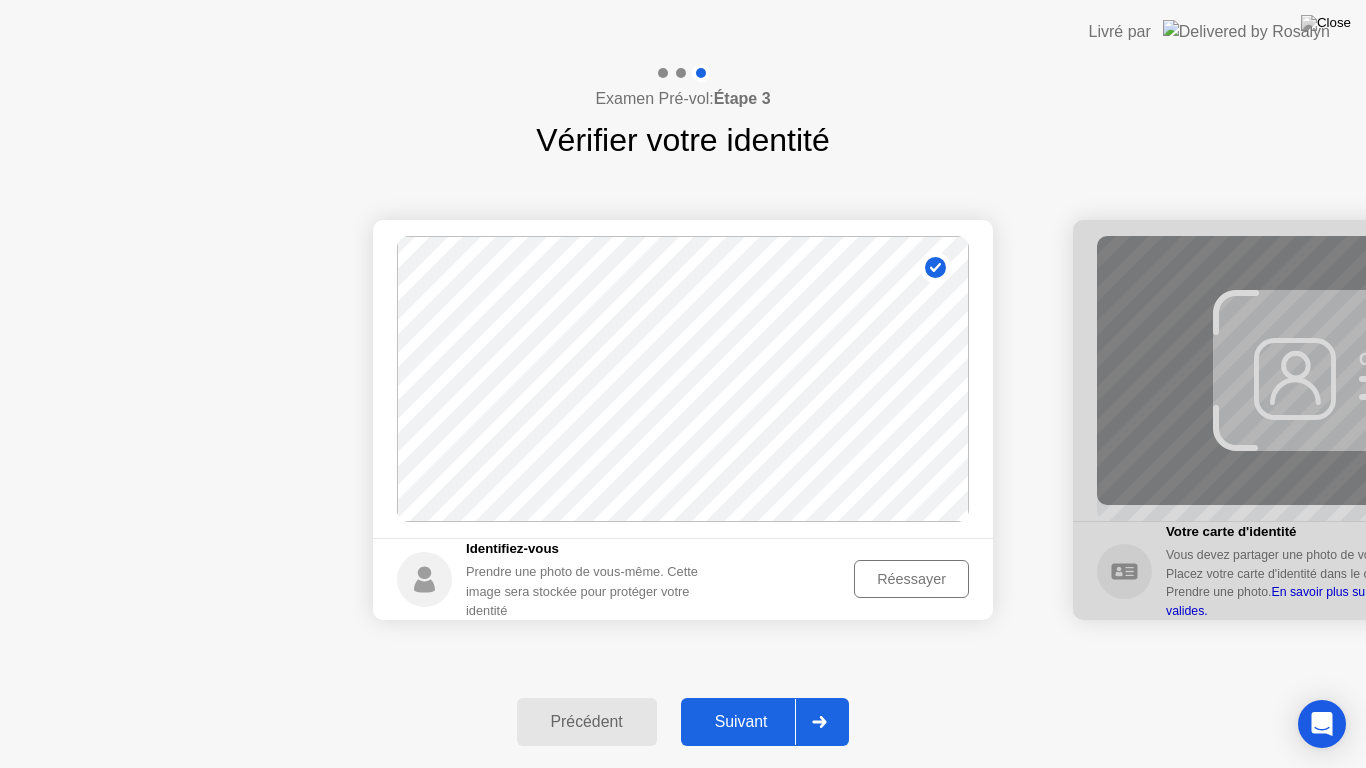 click 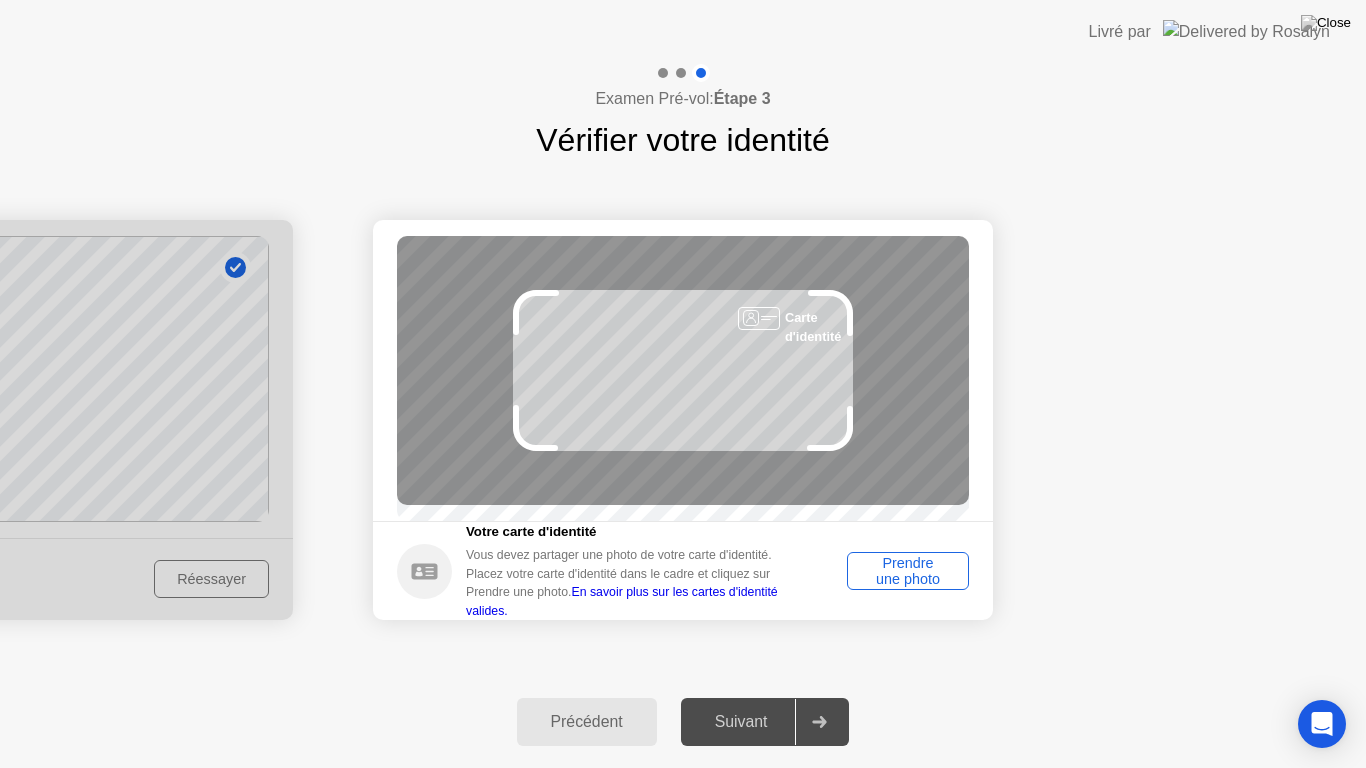 click on "Prendre une photo" 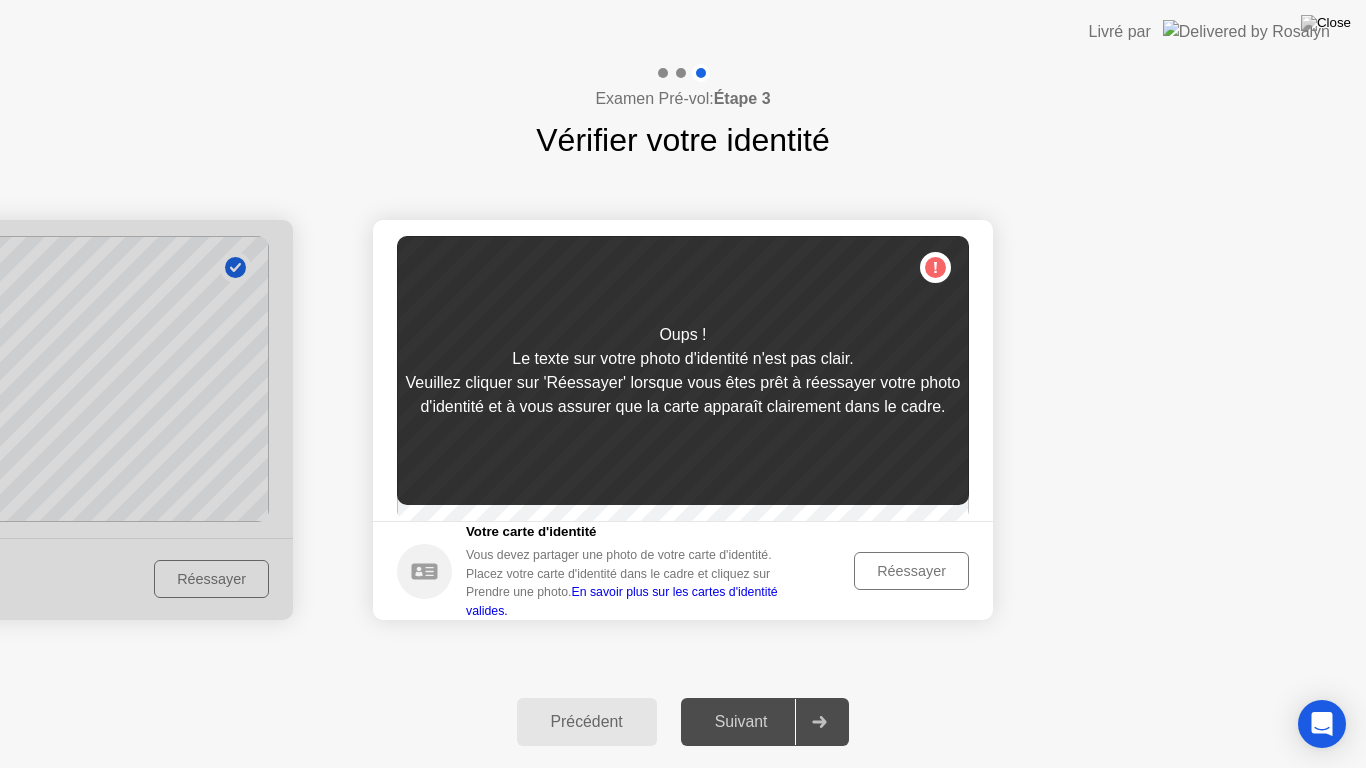 click on "Réessayer" 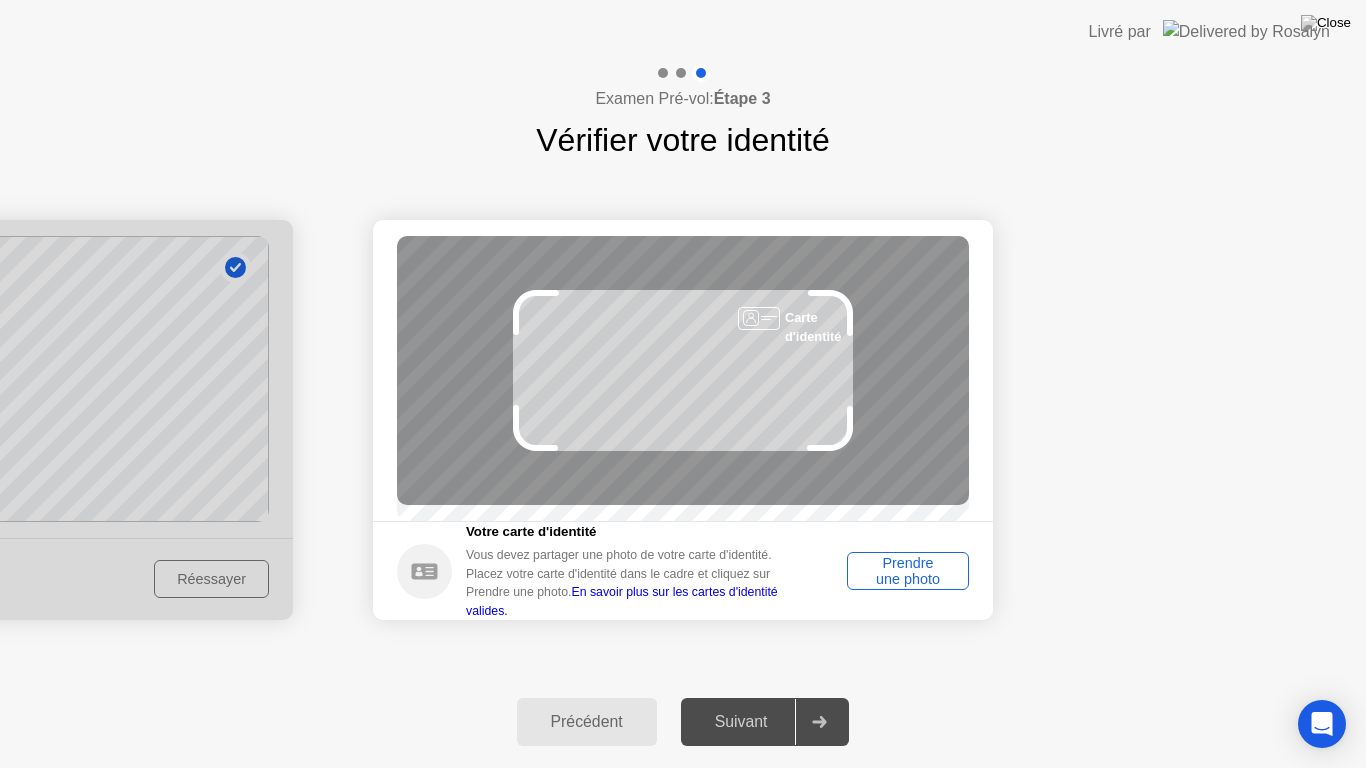 click on "Prendre une photo" 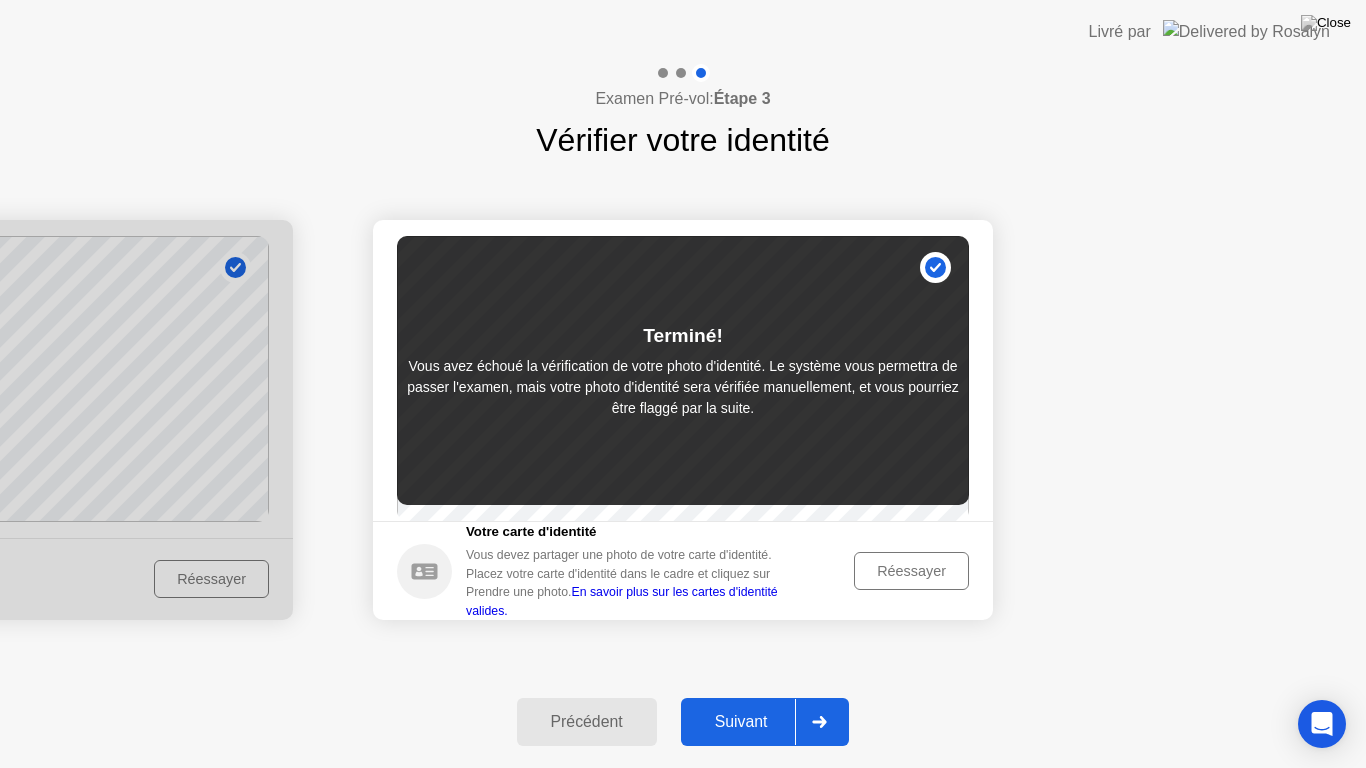 click on "Réessayer" 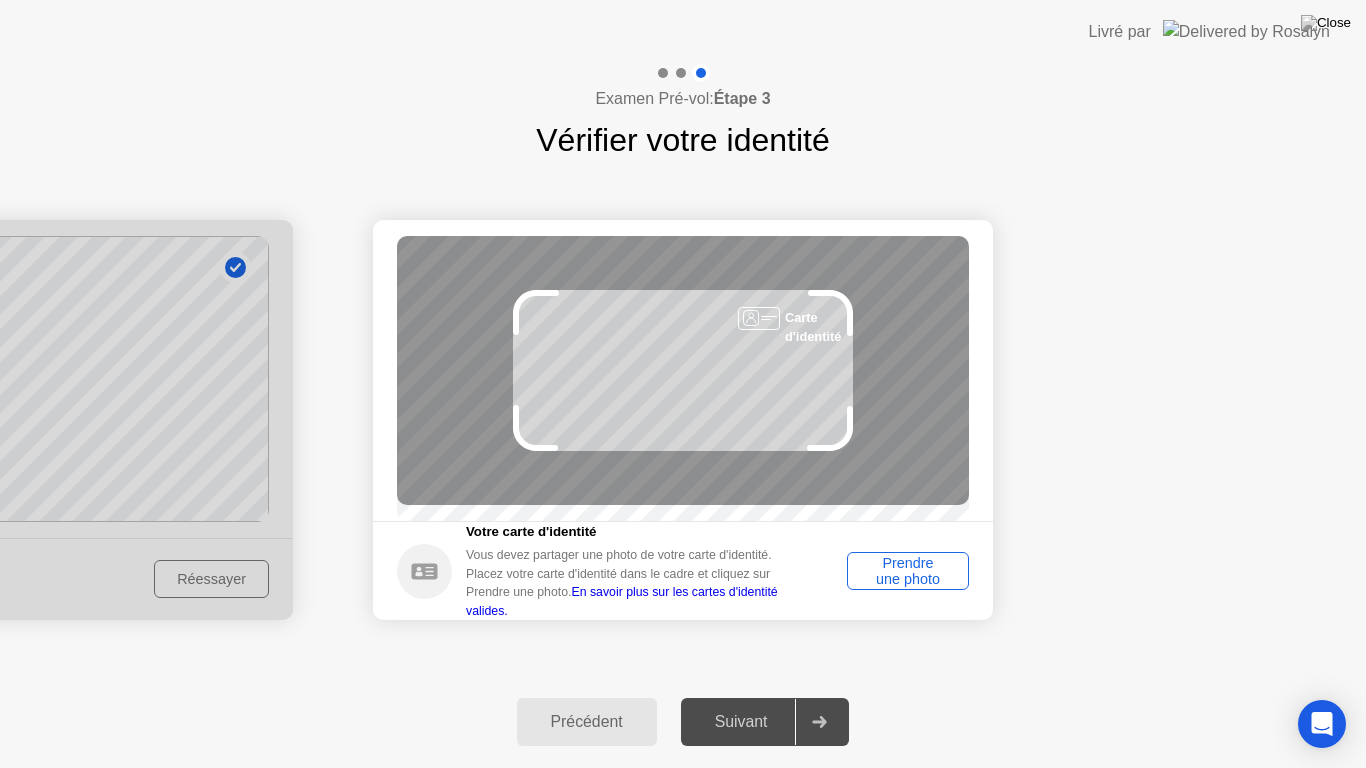click on "Prendre une photo" 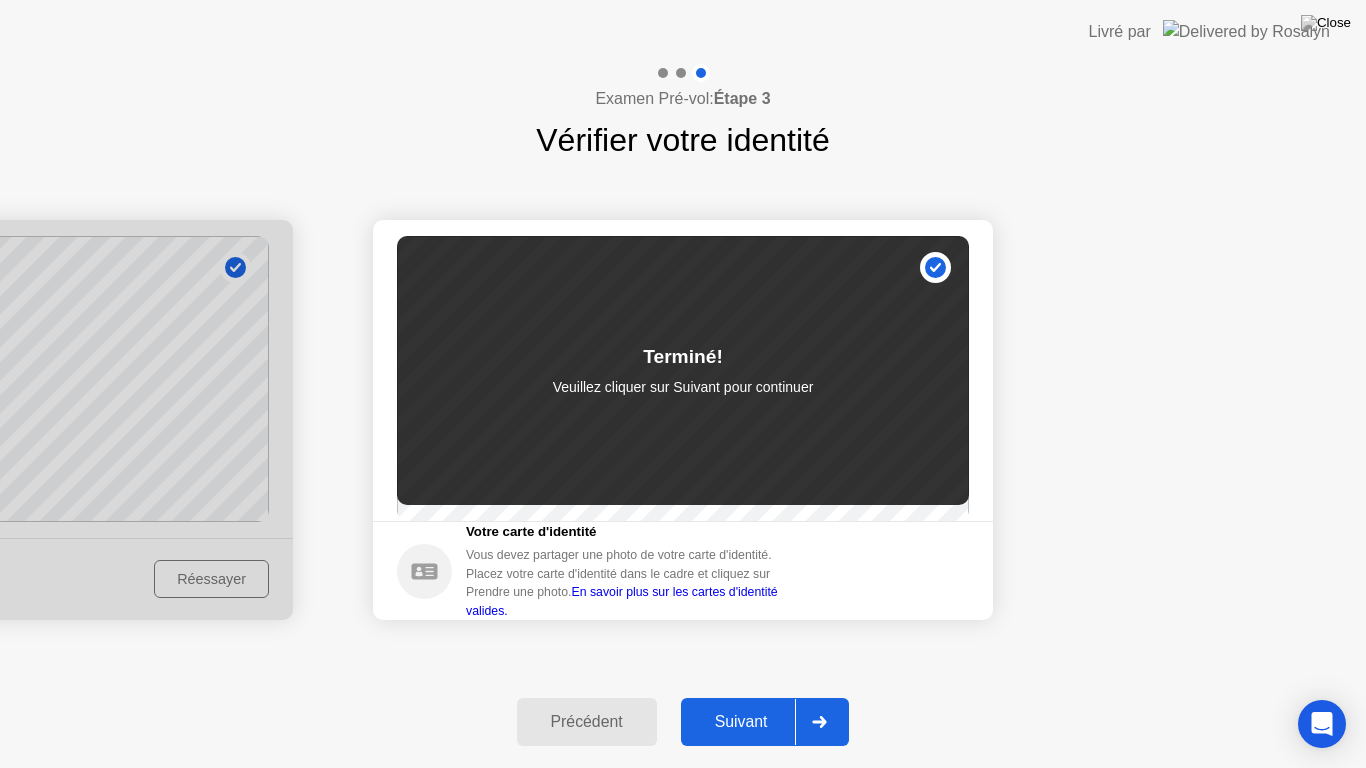 click 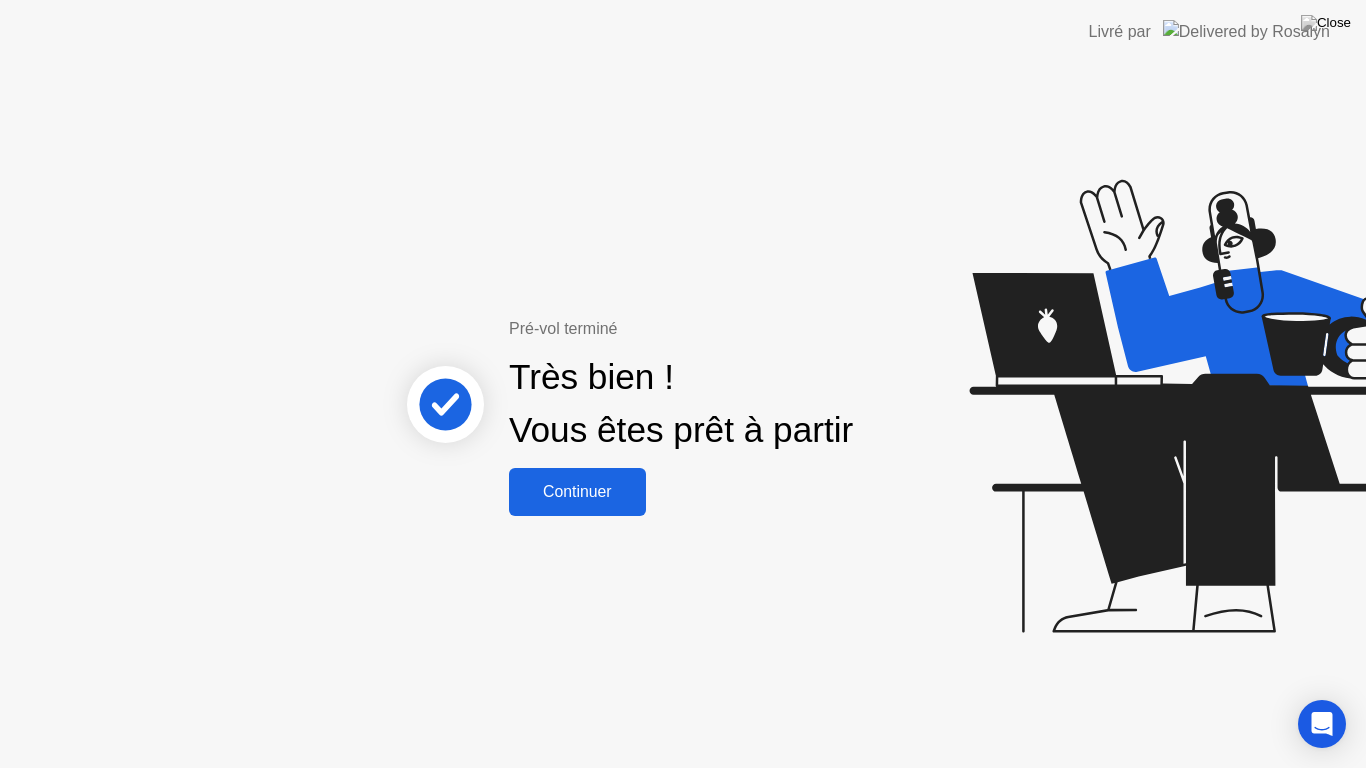 click on "Continuer" 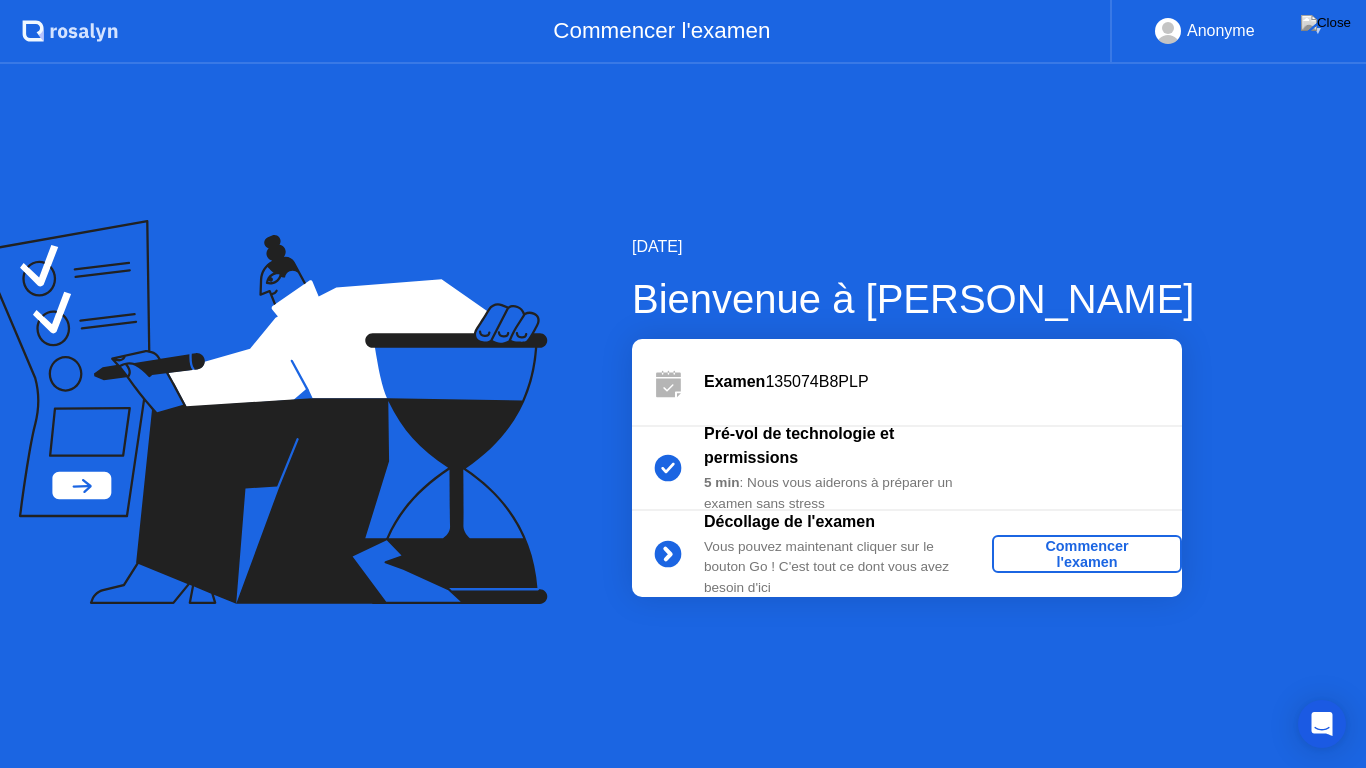 click on "Commencer l'examen" 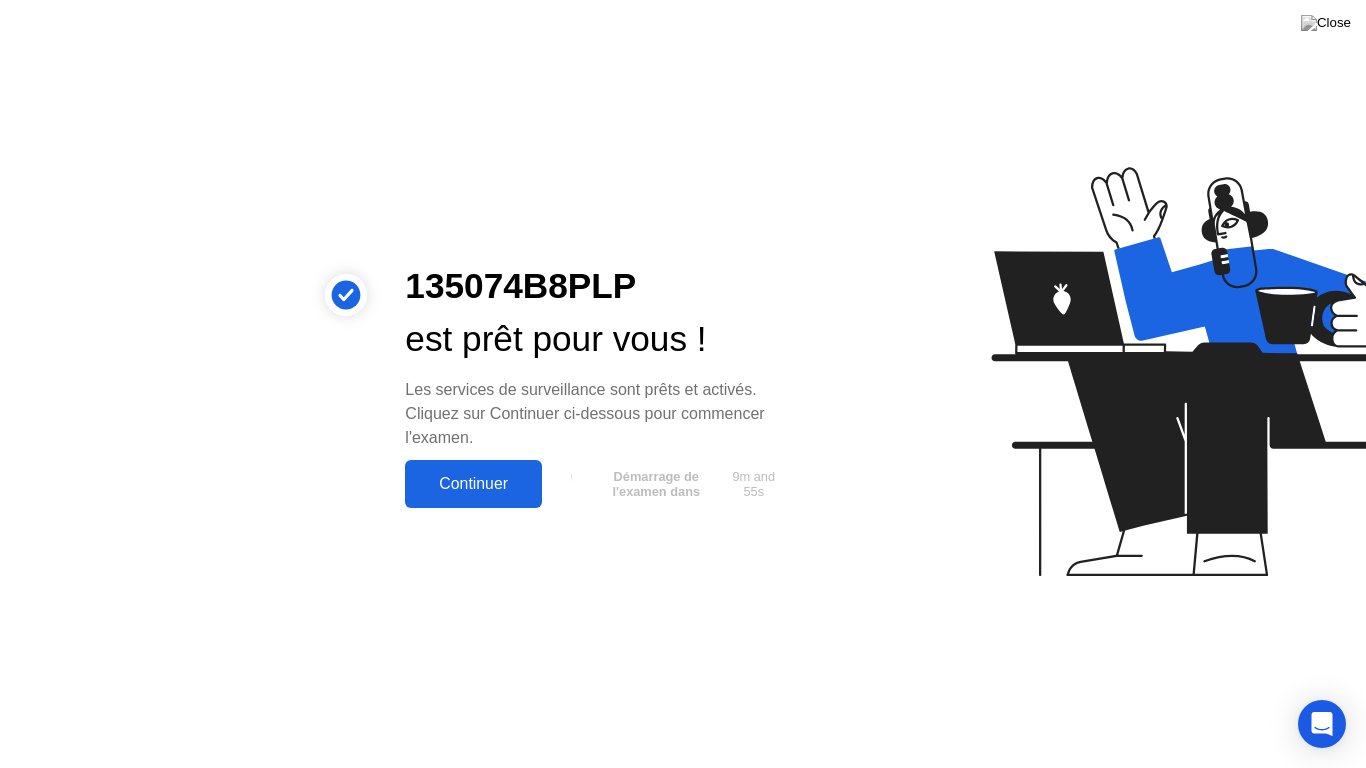 click on "Continuer" 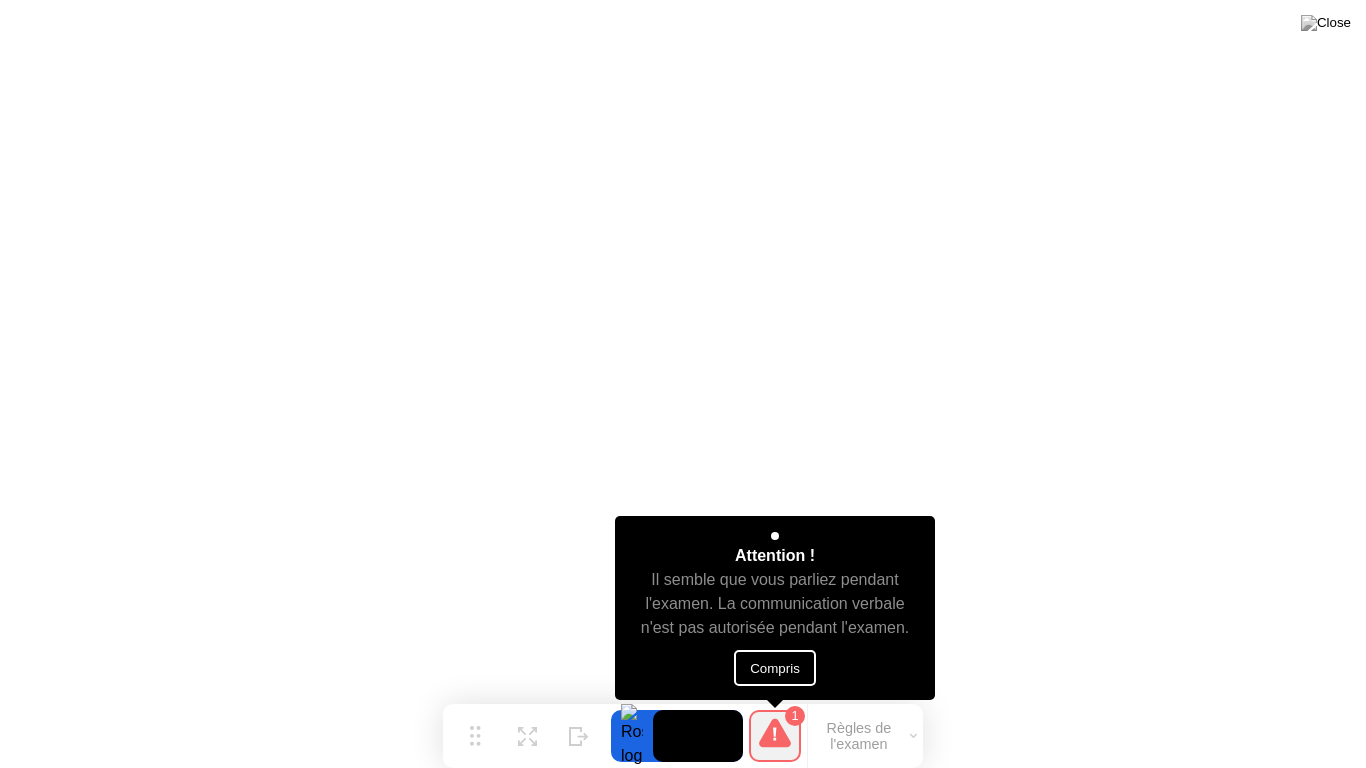 click on "Compris" 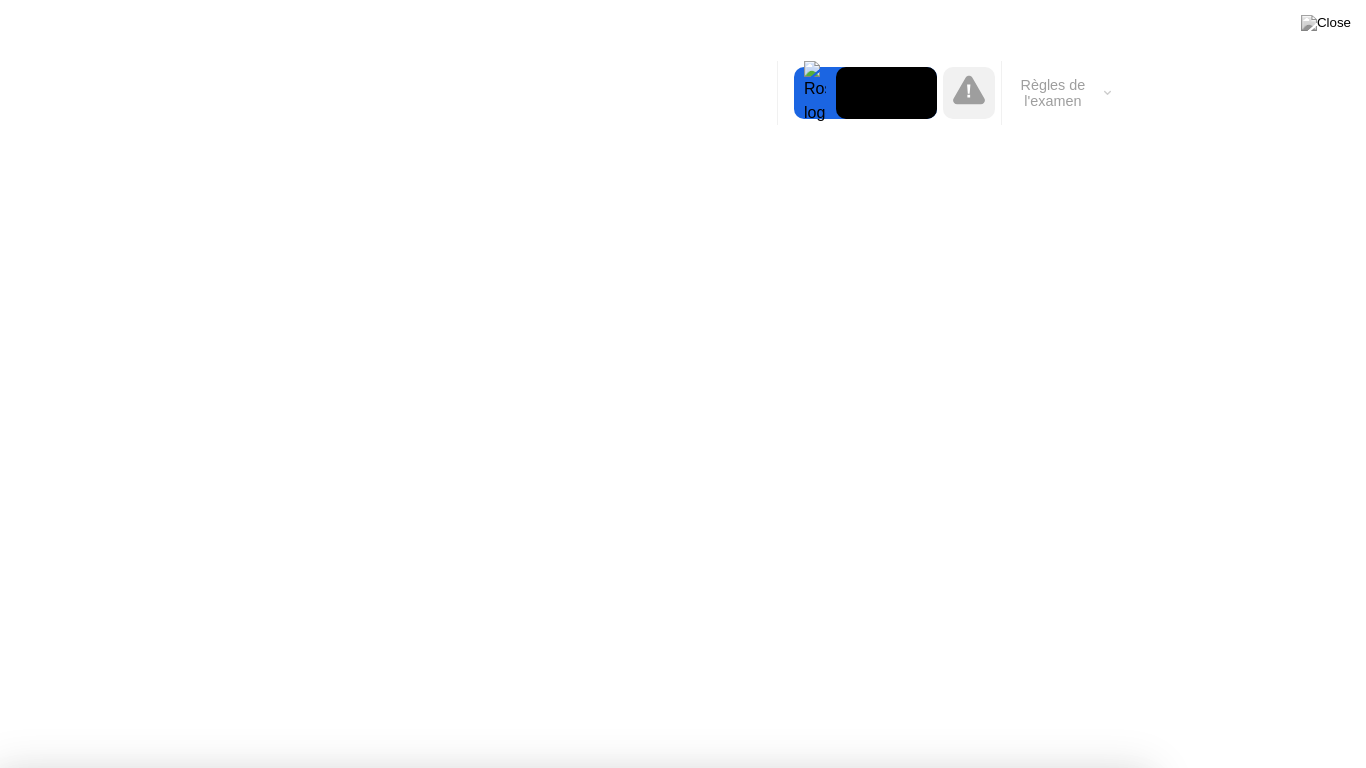 click on "Compris!" at bounding box center (684, 1291) 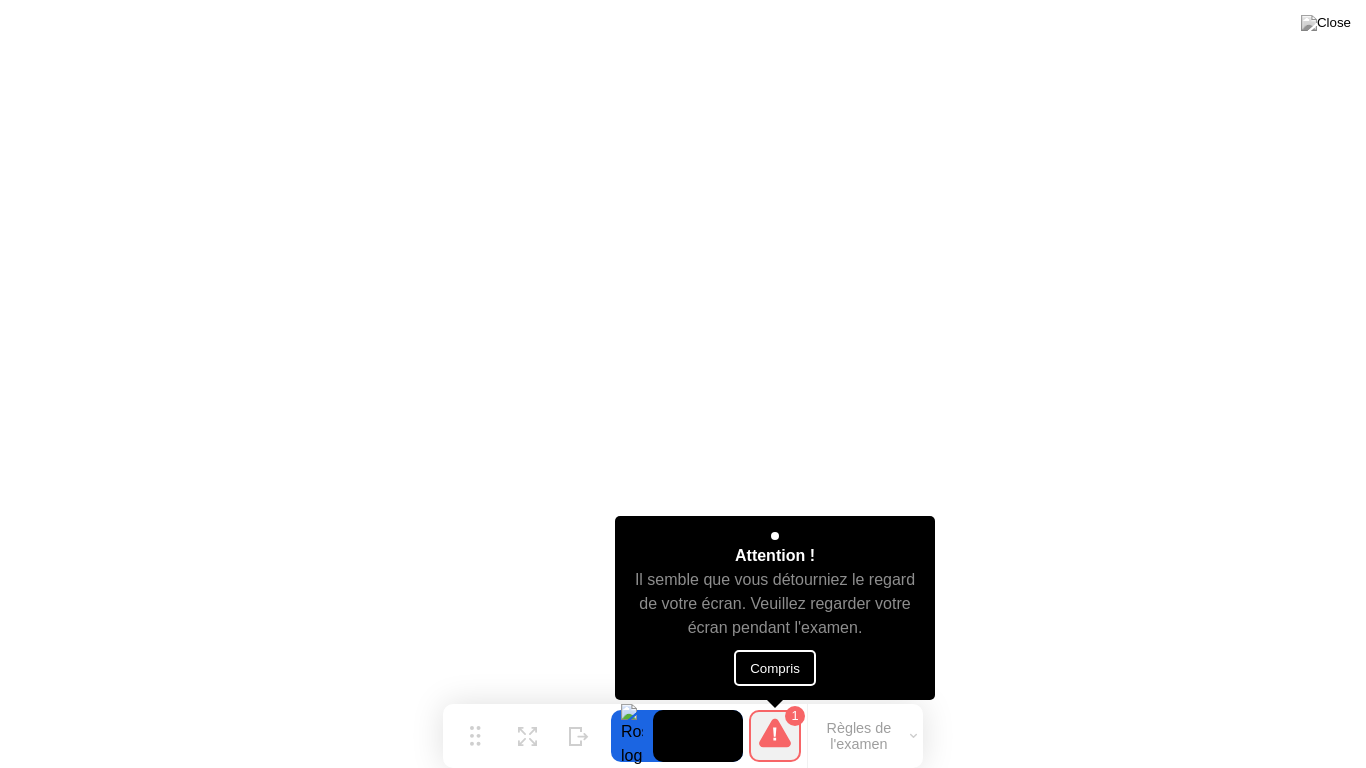 click on "Compris" 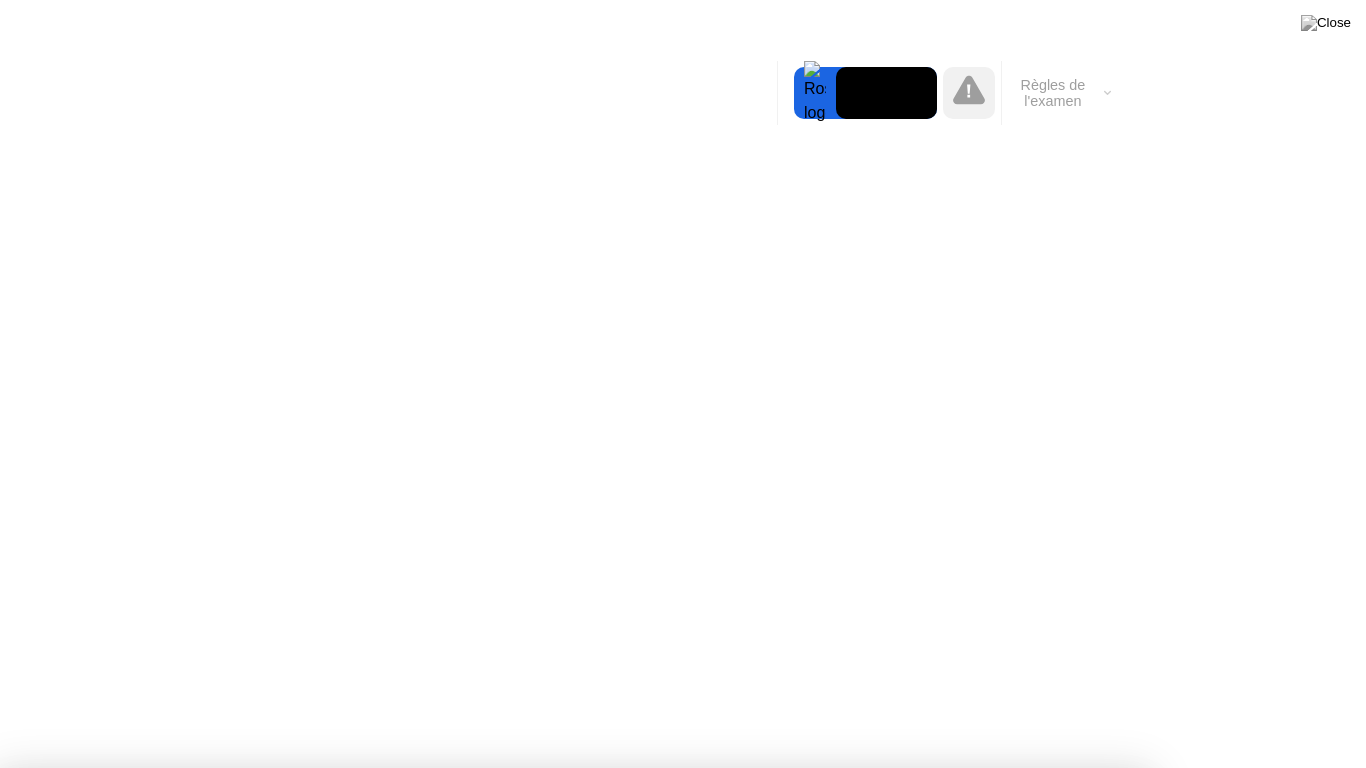 click on "Compris!" at bounding box center [684, 1303] 